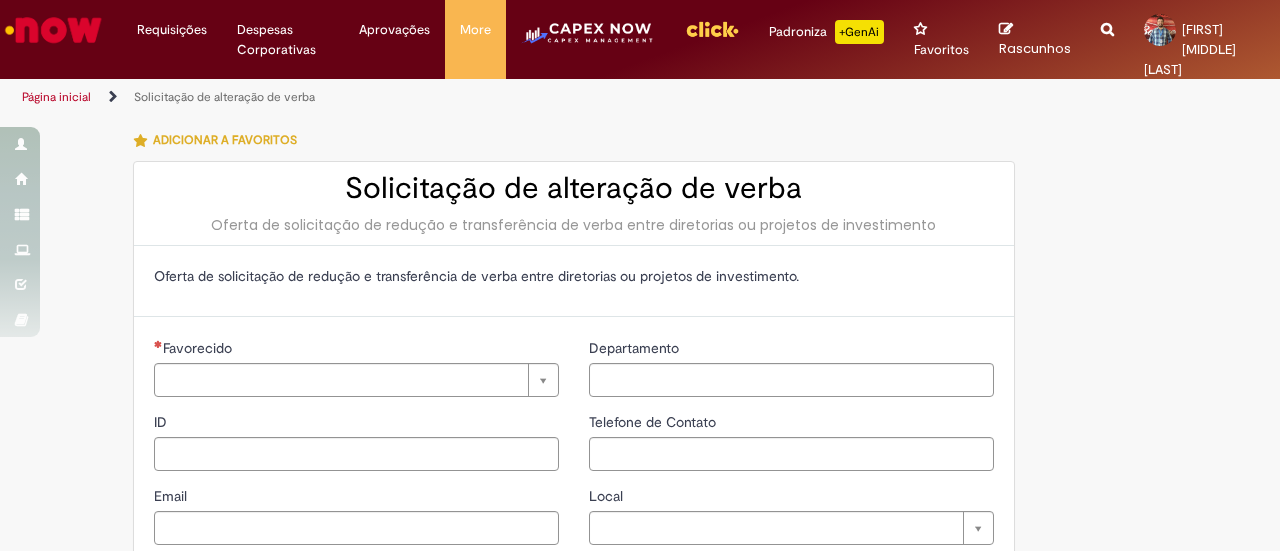 scroll, scrollTop: 0, scrollLeft: 0, axis: both 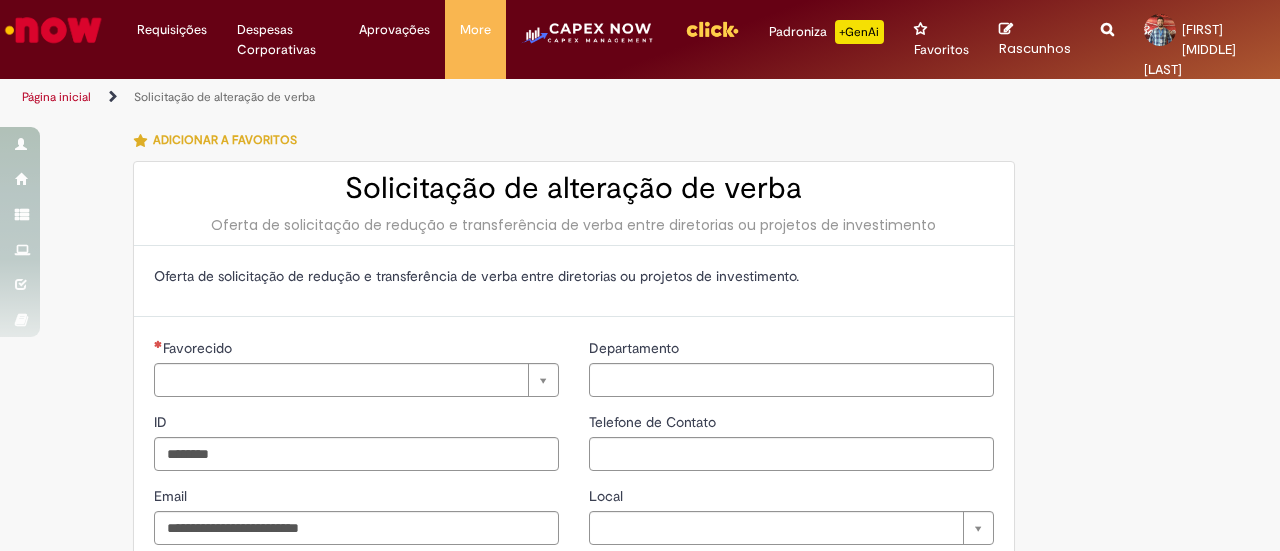 type on "**********" 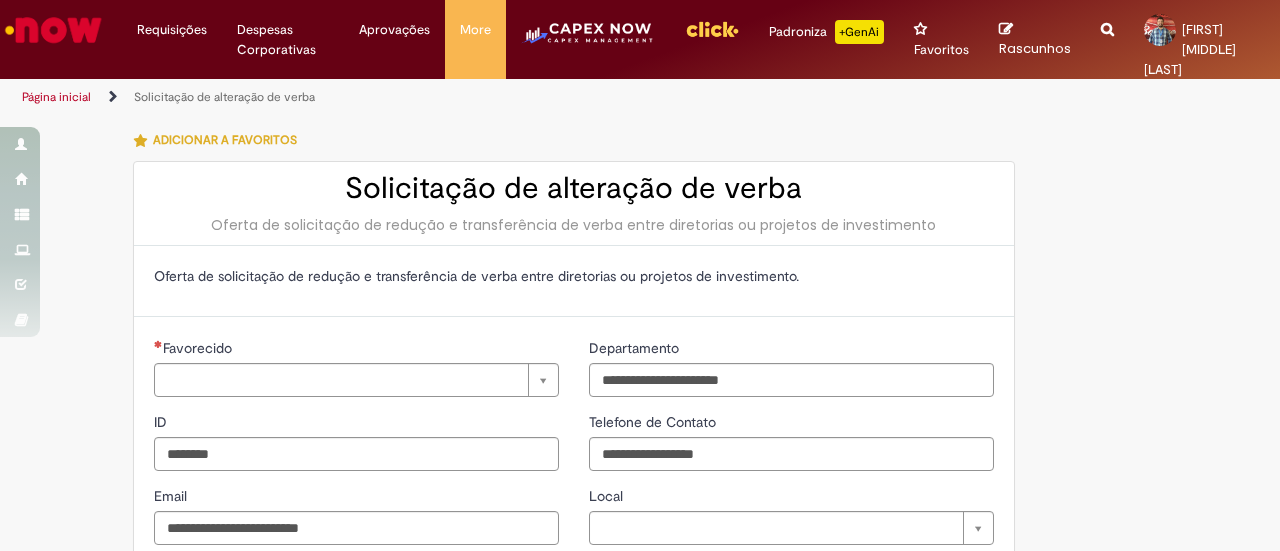 type on "**********" 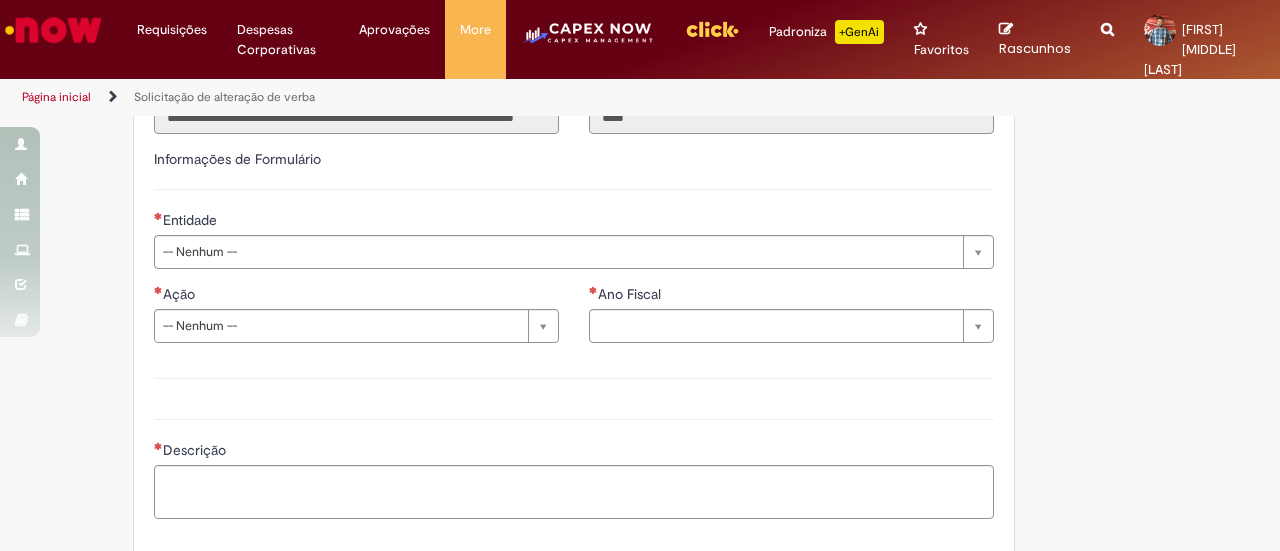 scroll, scrollTop: 500, scrollLeft: 0, axis: vertical 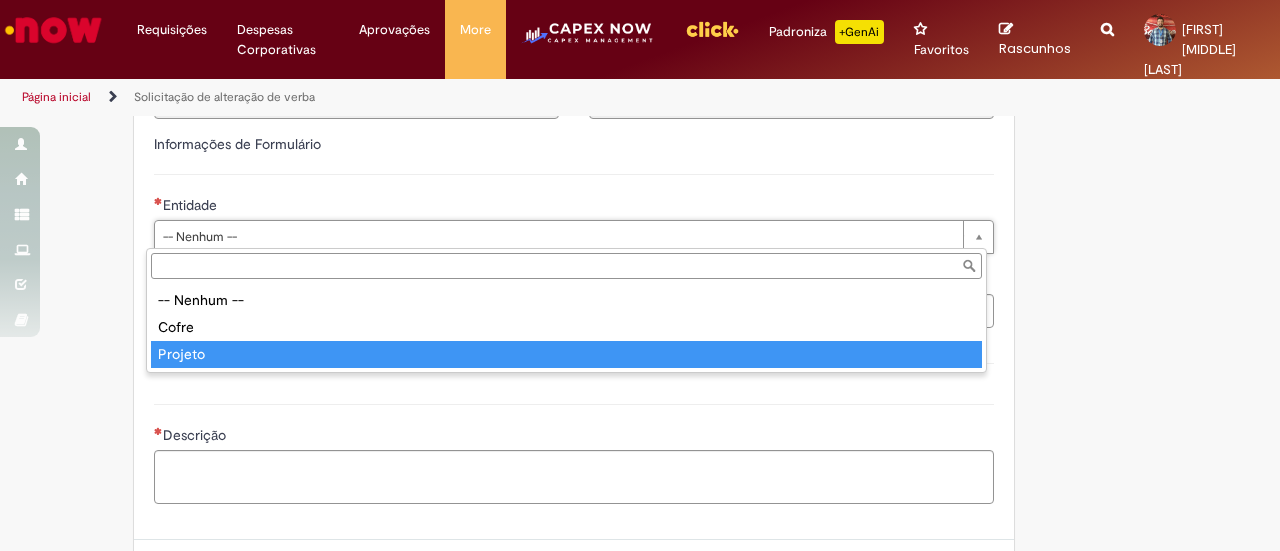 type on "*******" 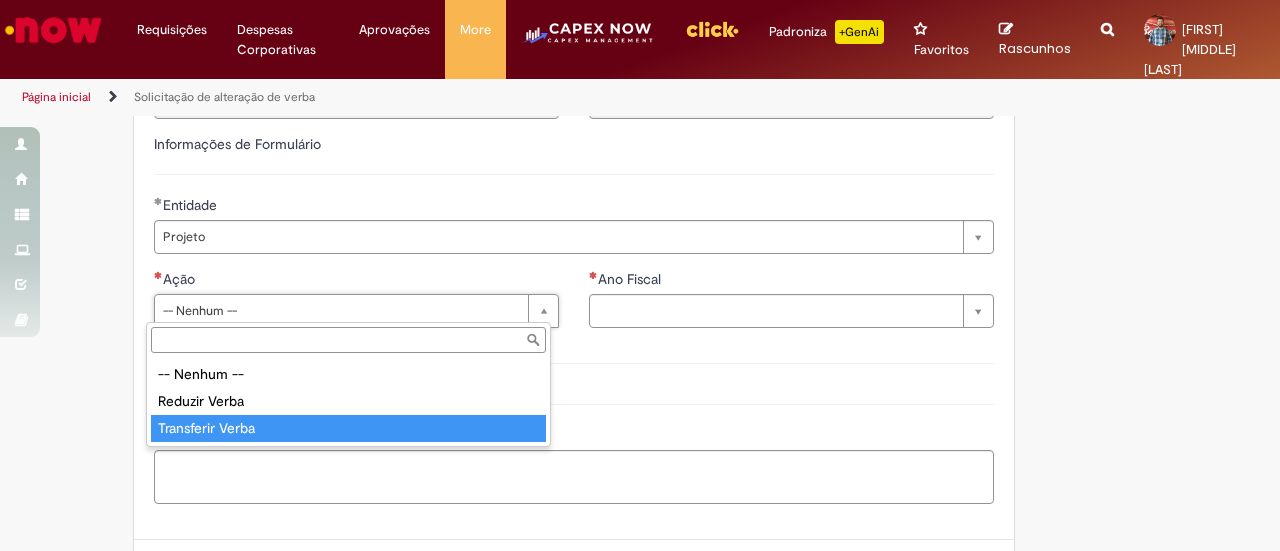 type on "**********" 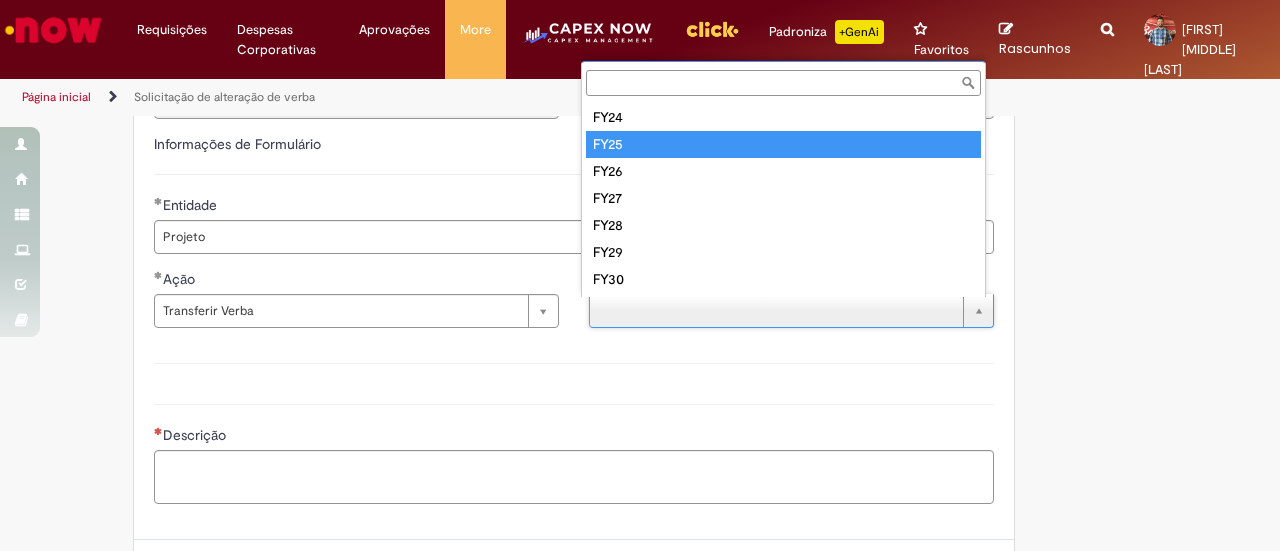 type on "****" 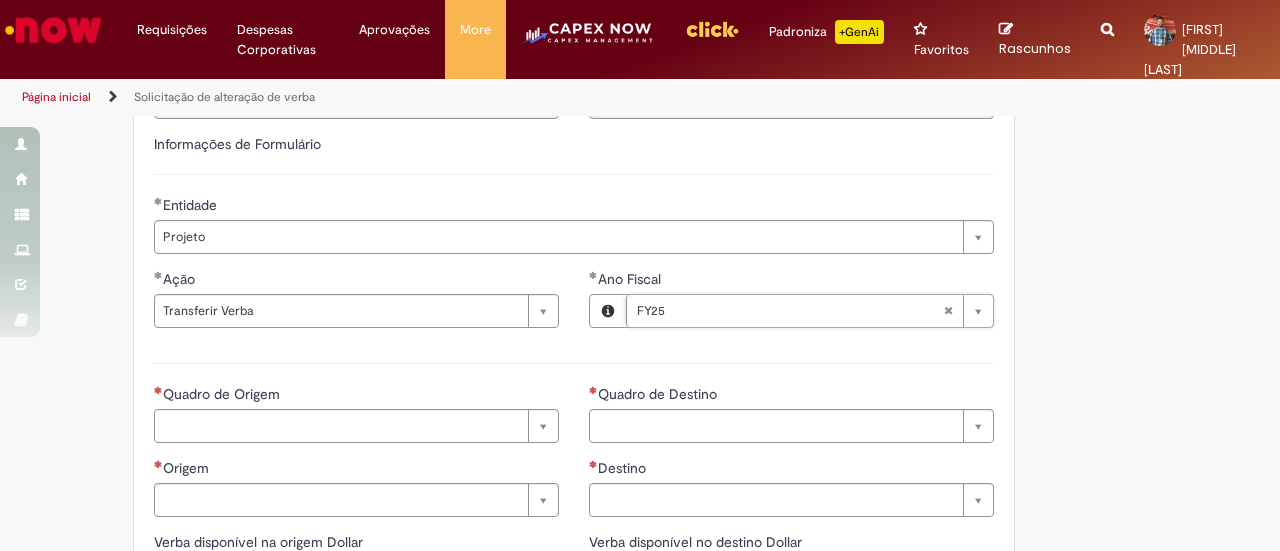 click on "**********" at bounding box center [640, 318] 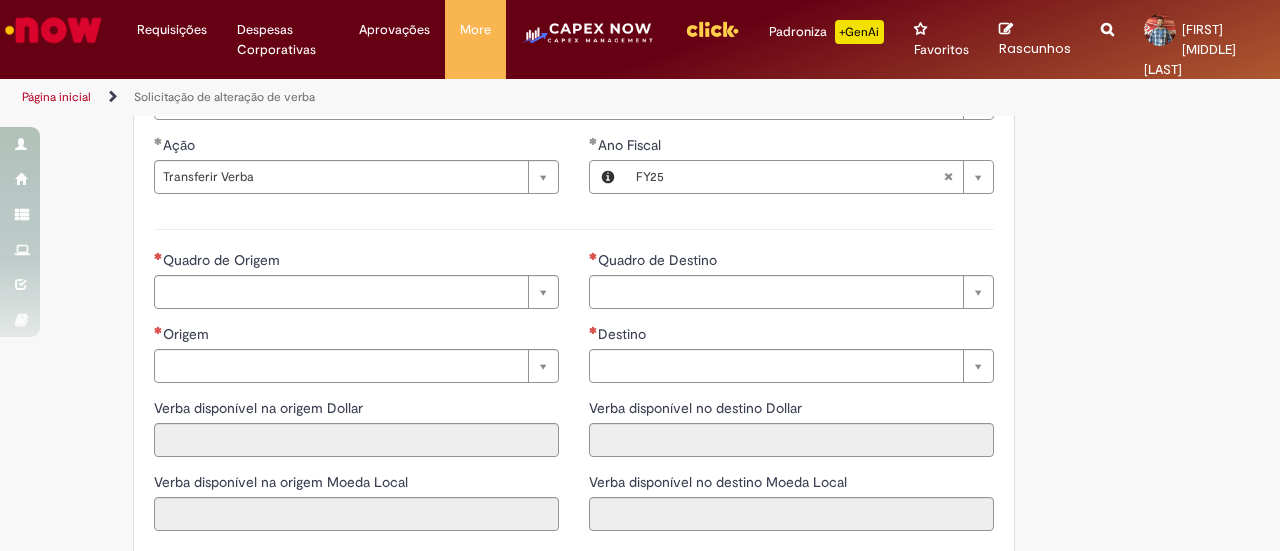 scroll, scrollTop: 700, scrollLeft: 0, axis: vertical 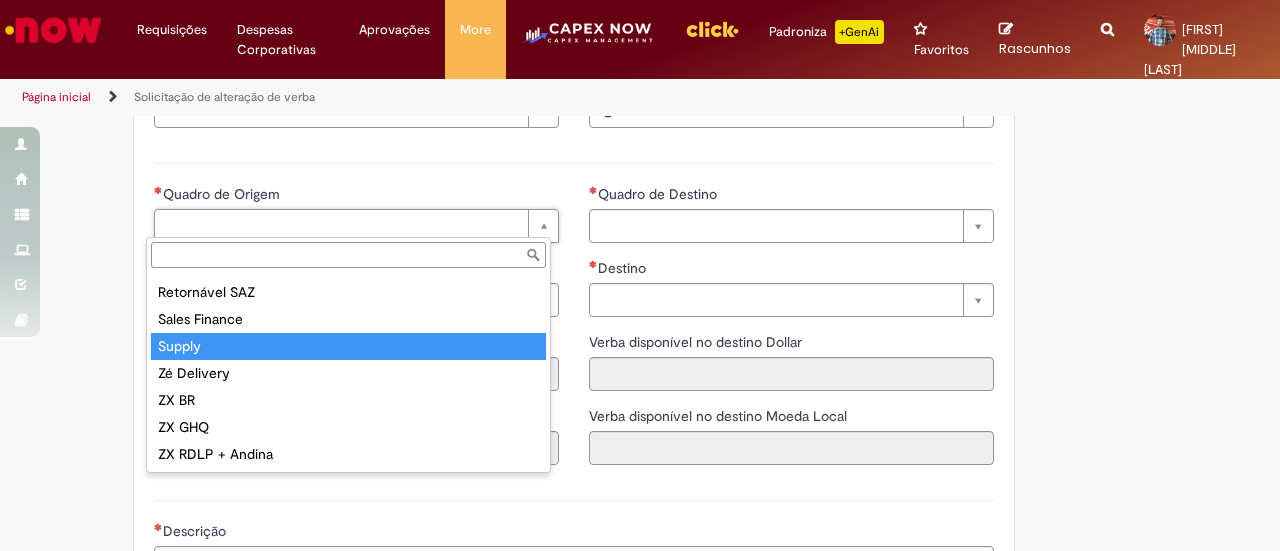 type on "******" 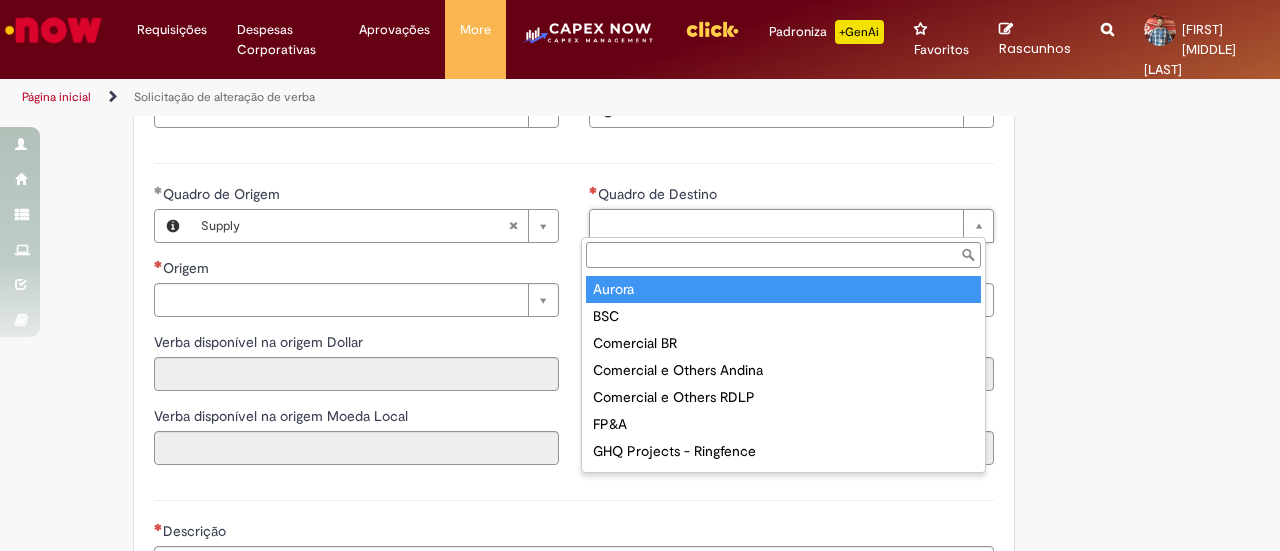 scroll, scrollTop: 429, scrollLeft: 0, axis: vertical 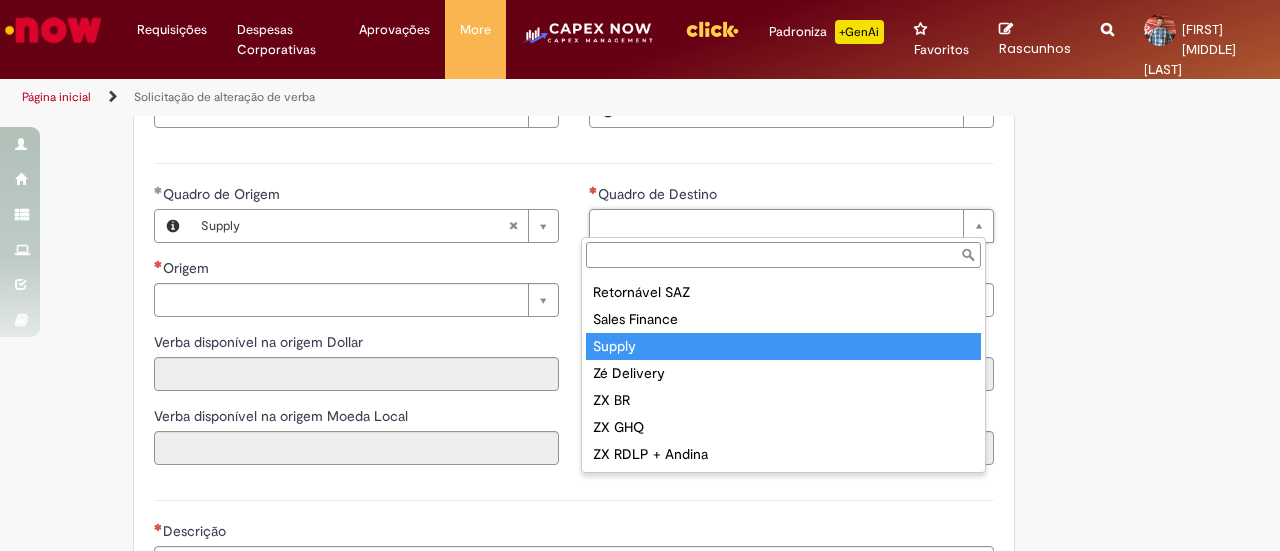 type on "******" 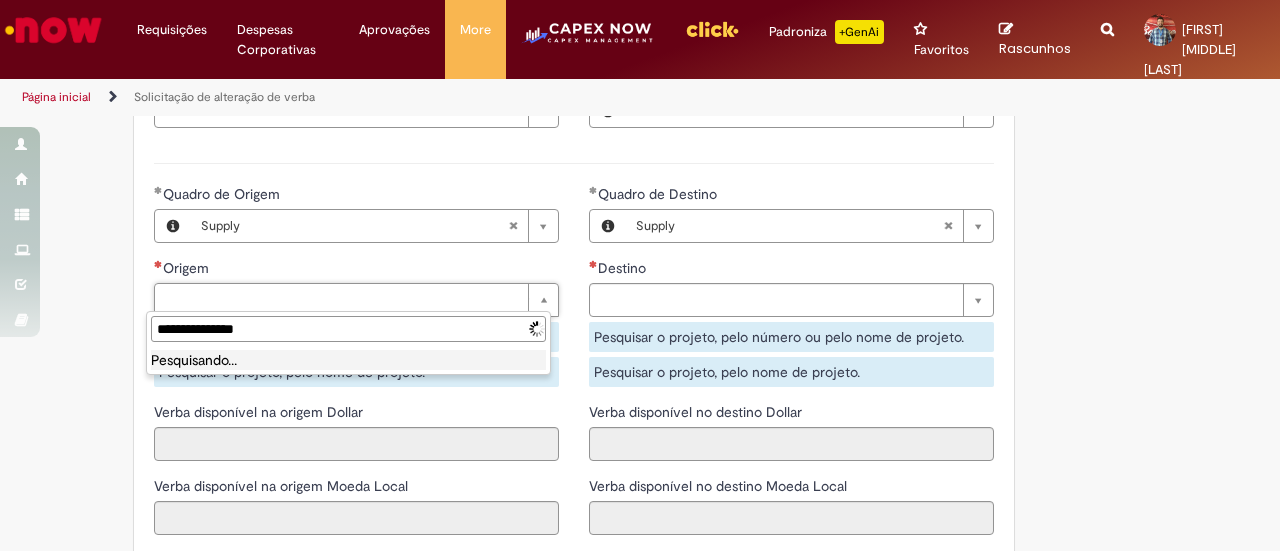 type on "**********" 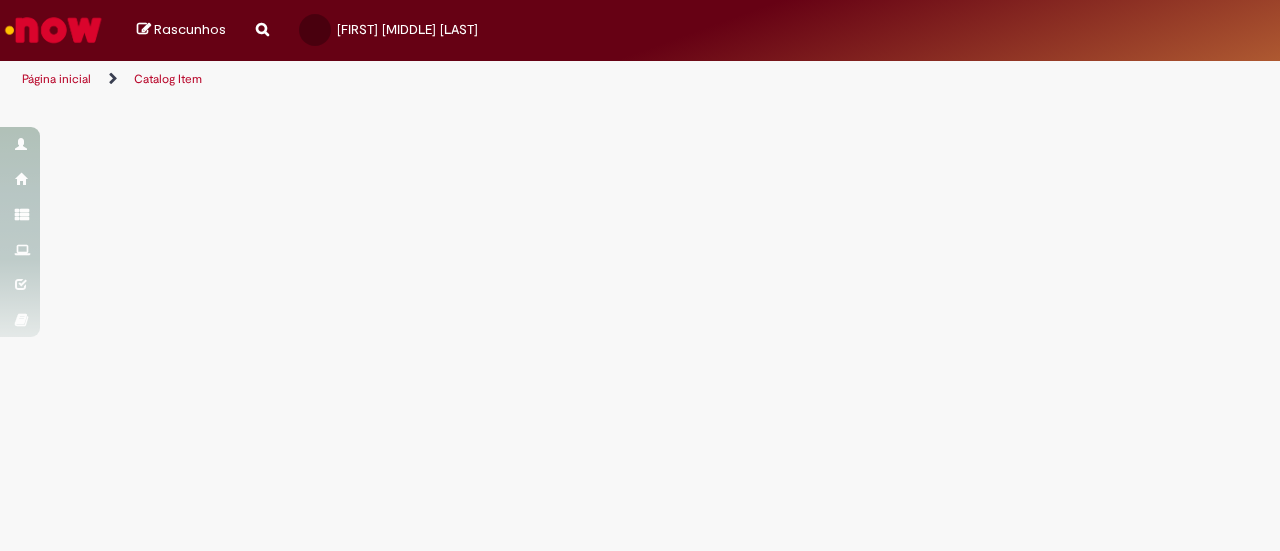 scroll, scrollTop: 0, scrollLeft: 0, axis: both 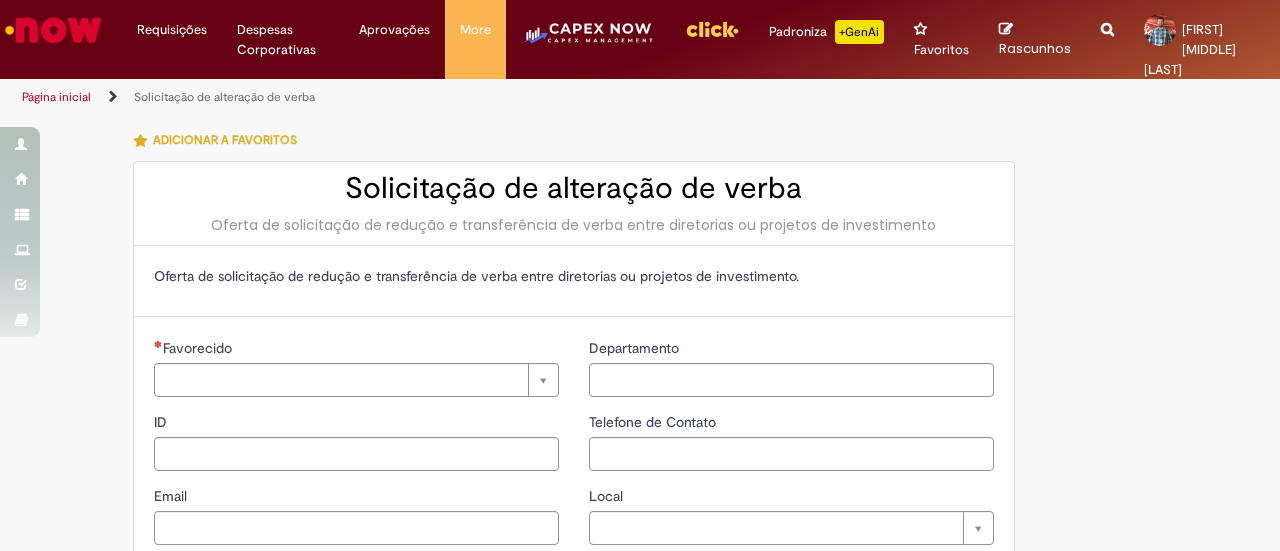 type on "********" 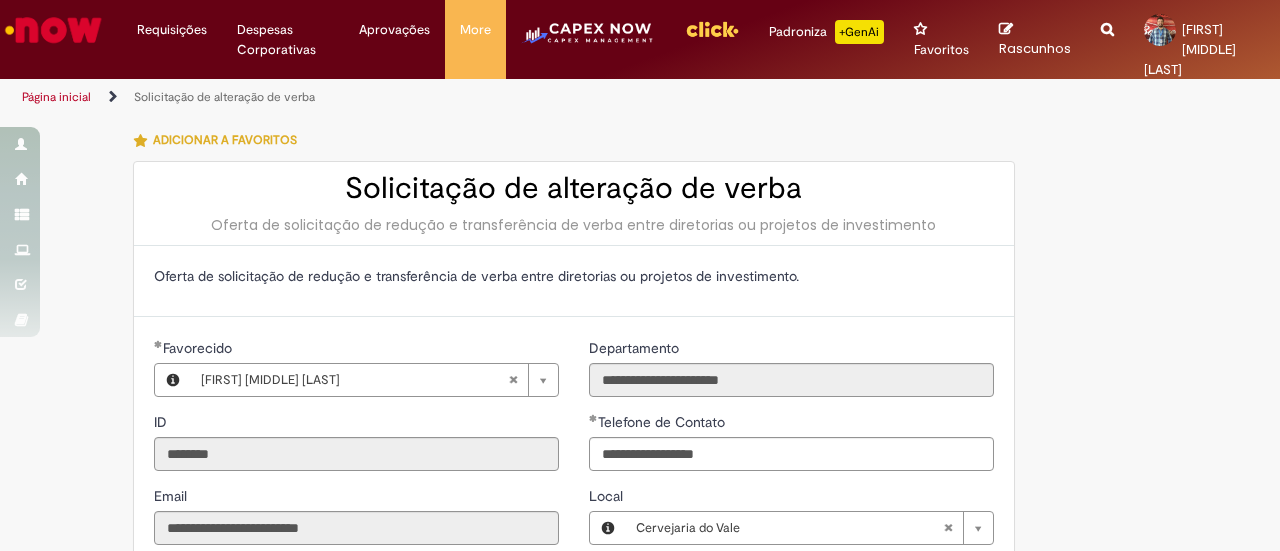 type on "**********" 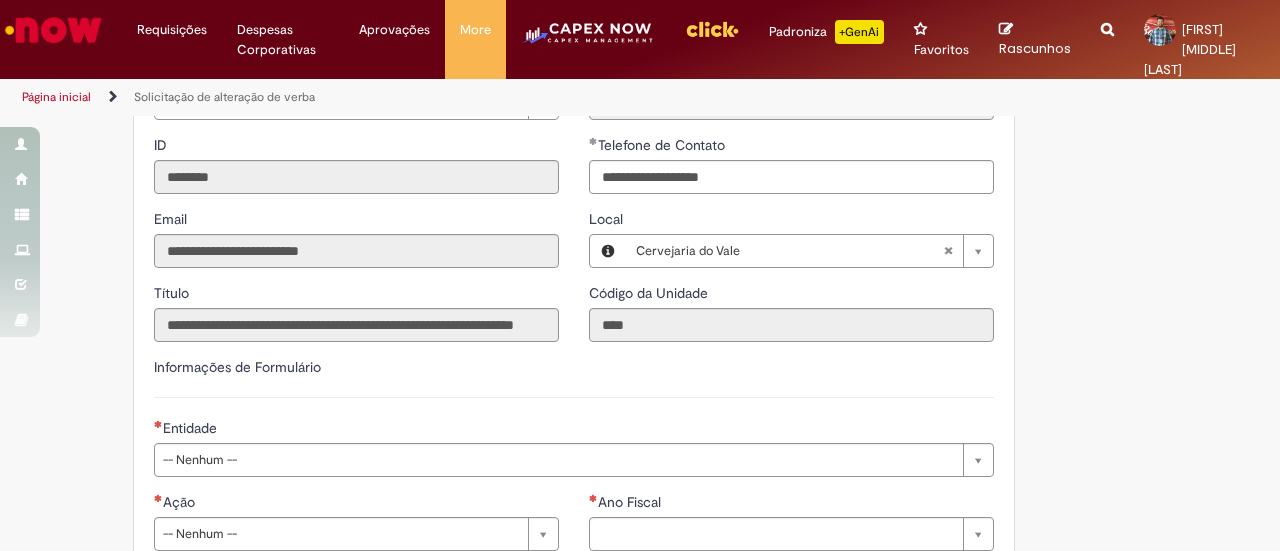 scroll, scrollTop: 400, scrollLeft: 0, axis: vertical 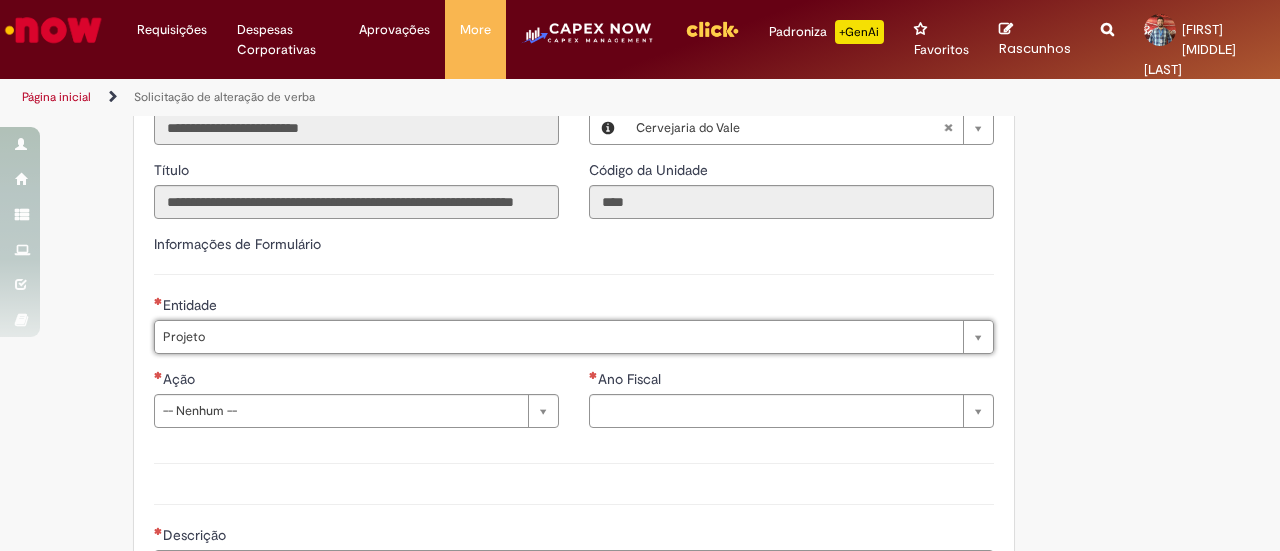 type on "*******" 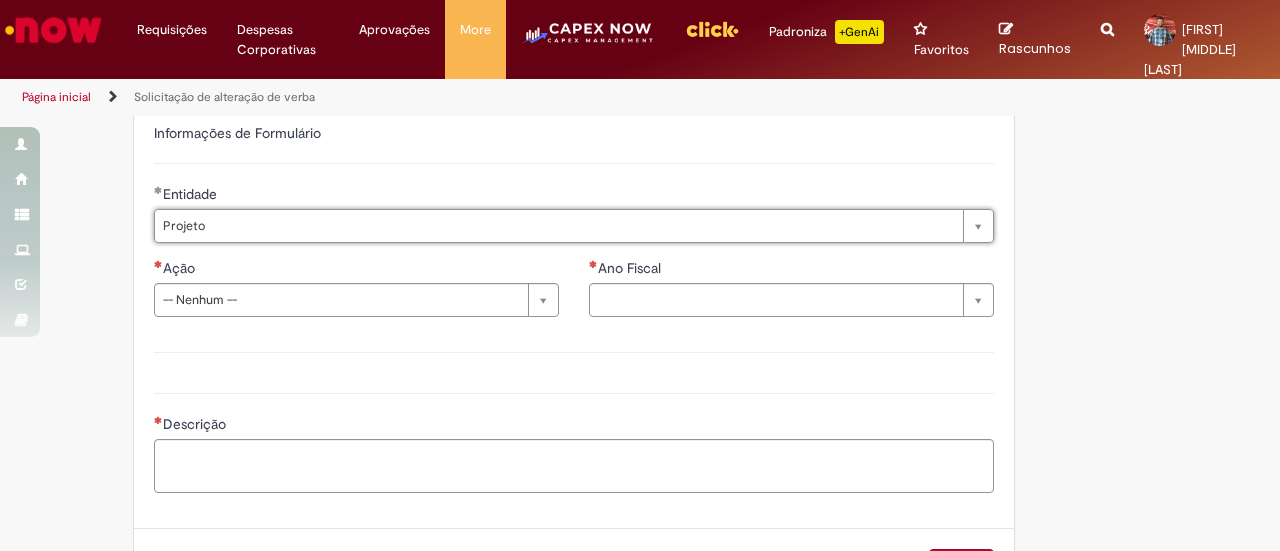 scroll, scrollTop: 600, scrollLeft: 0, axis: vertical 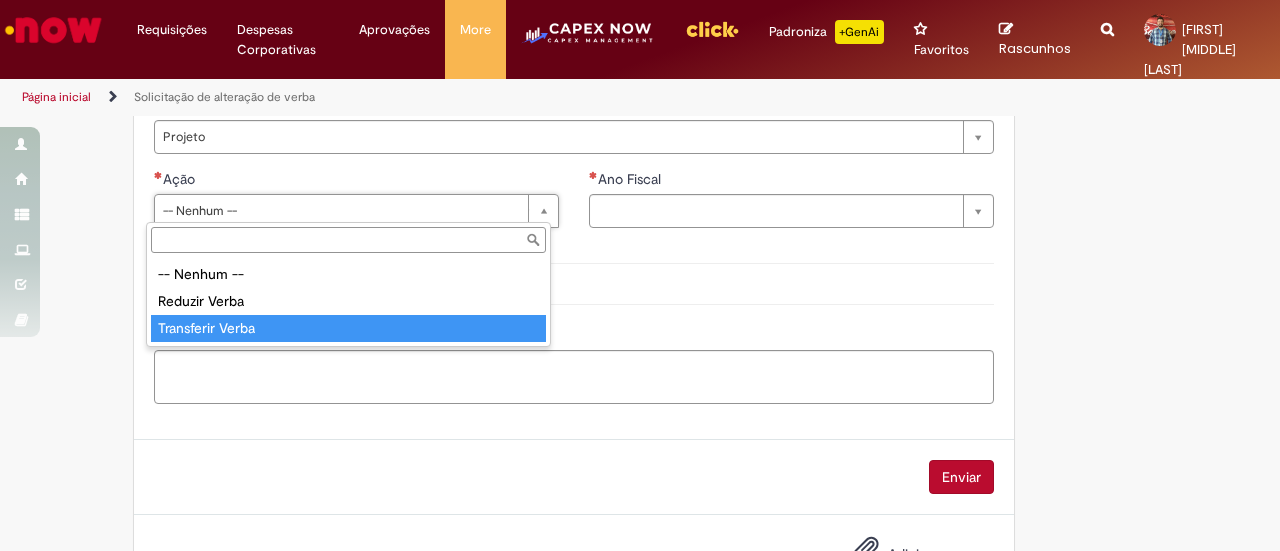 type on "**********" 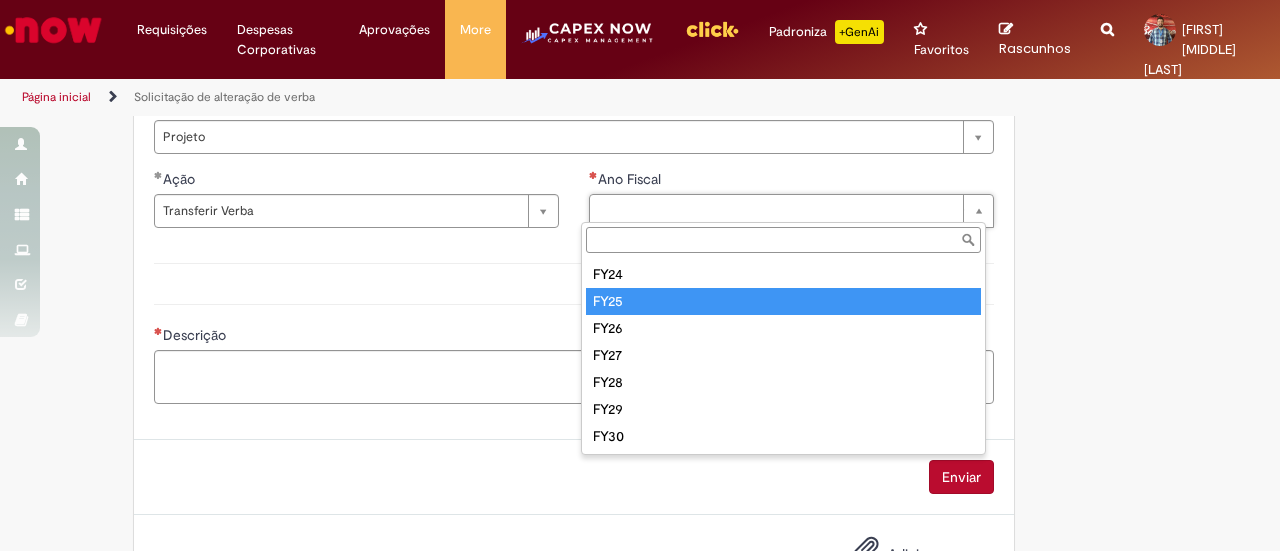 type on "****" 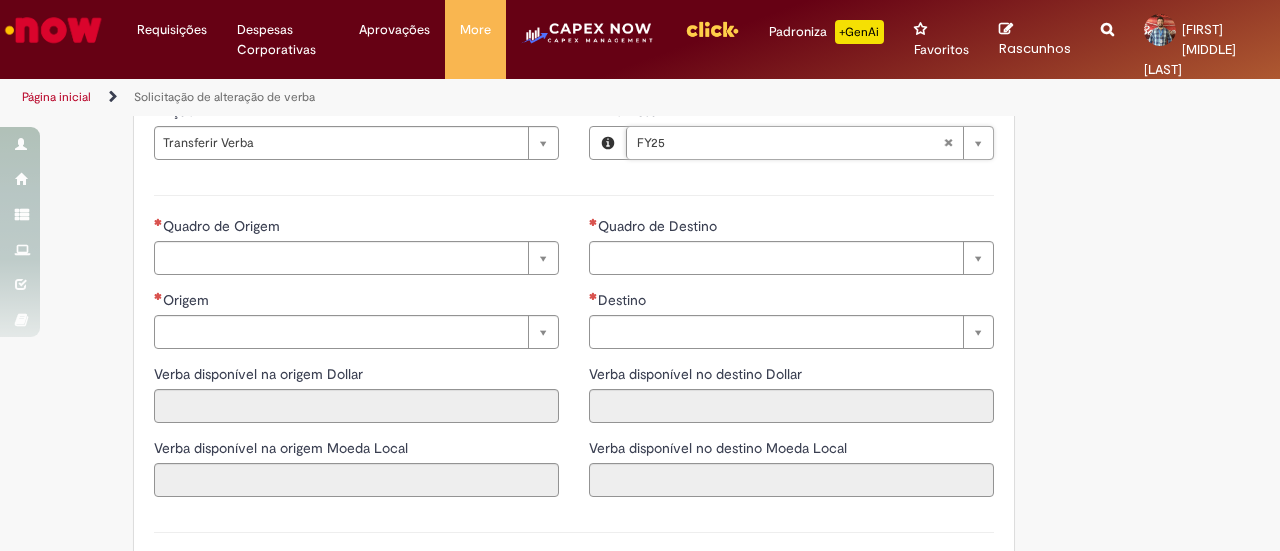 scroll, scrollTop: 700, scrollLeft: 0, axis: vertical 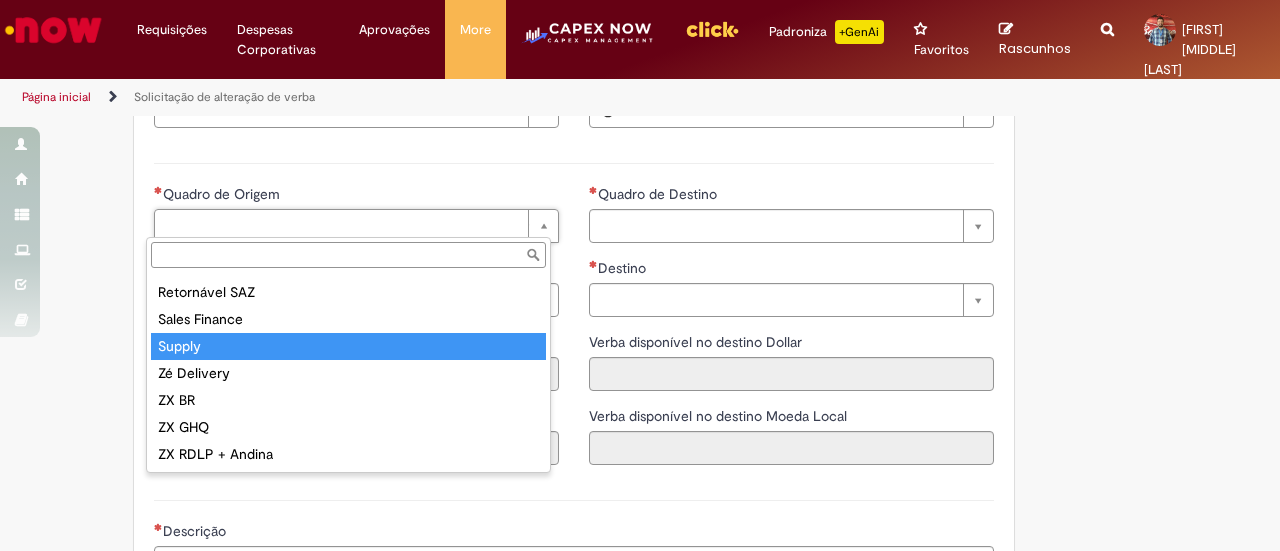 type on "******" 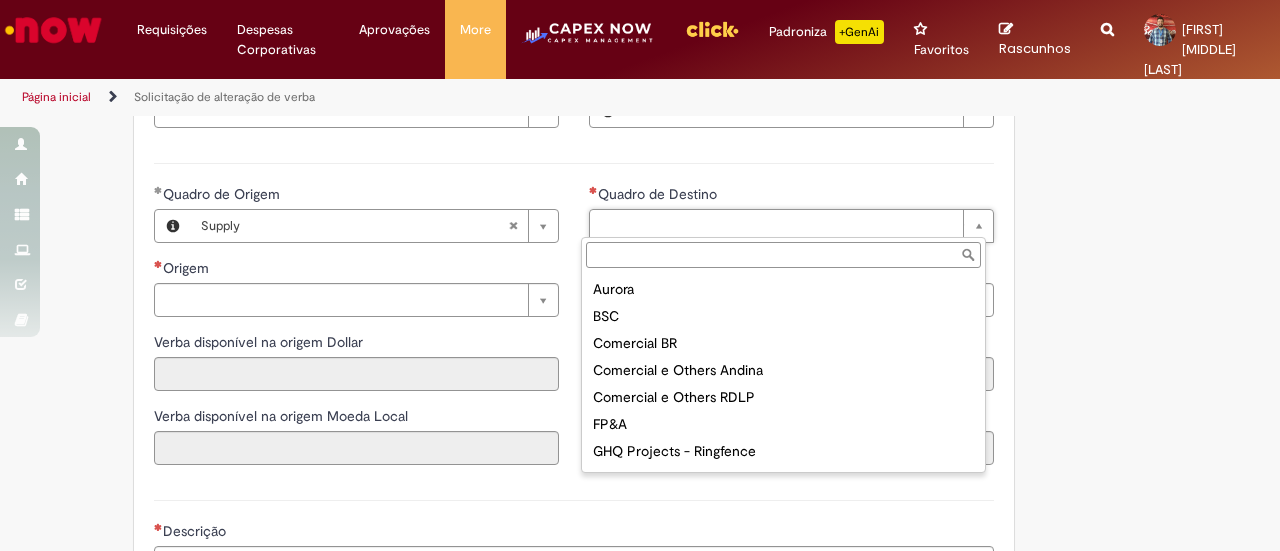 scroll, scrollTop: 429, scrollLeft: 0, axis: vertical 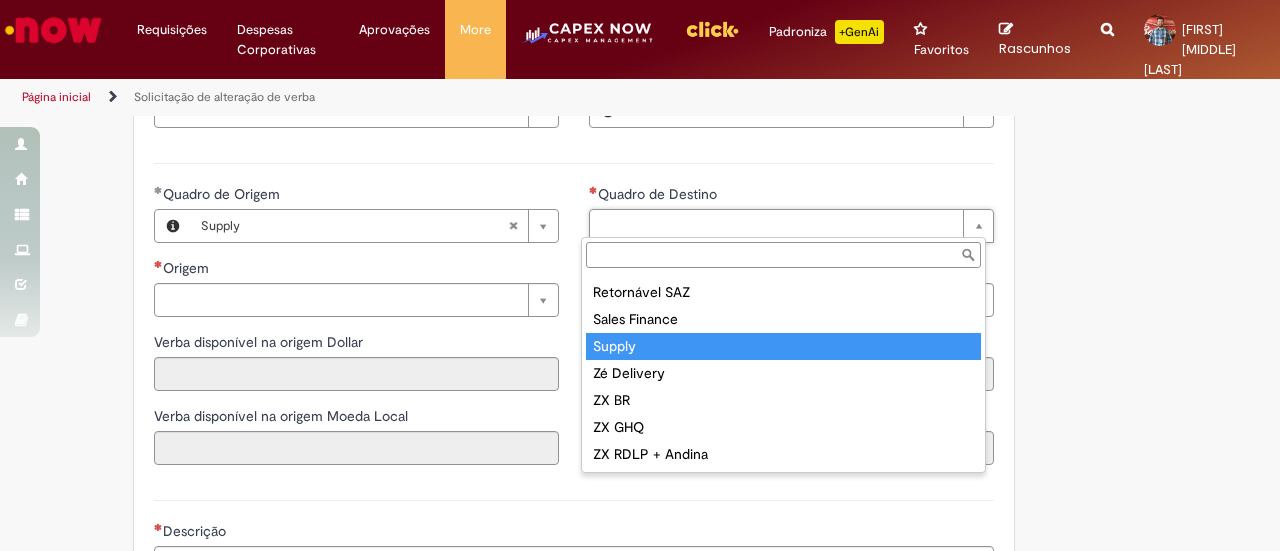 type on "******" 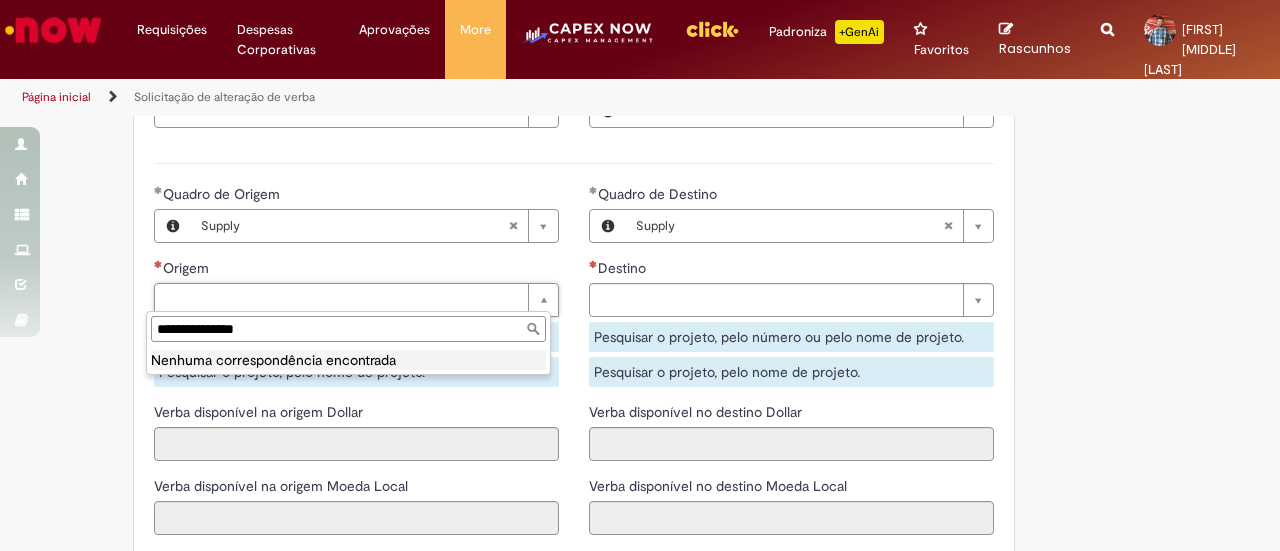drag, startPoint x: 329, startPoint y: 339, endPoint x: 0, endPoint y: 321, distance: 329.49203 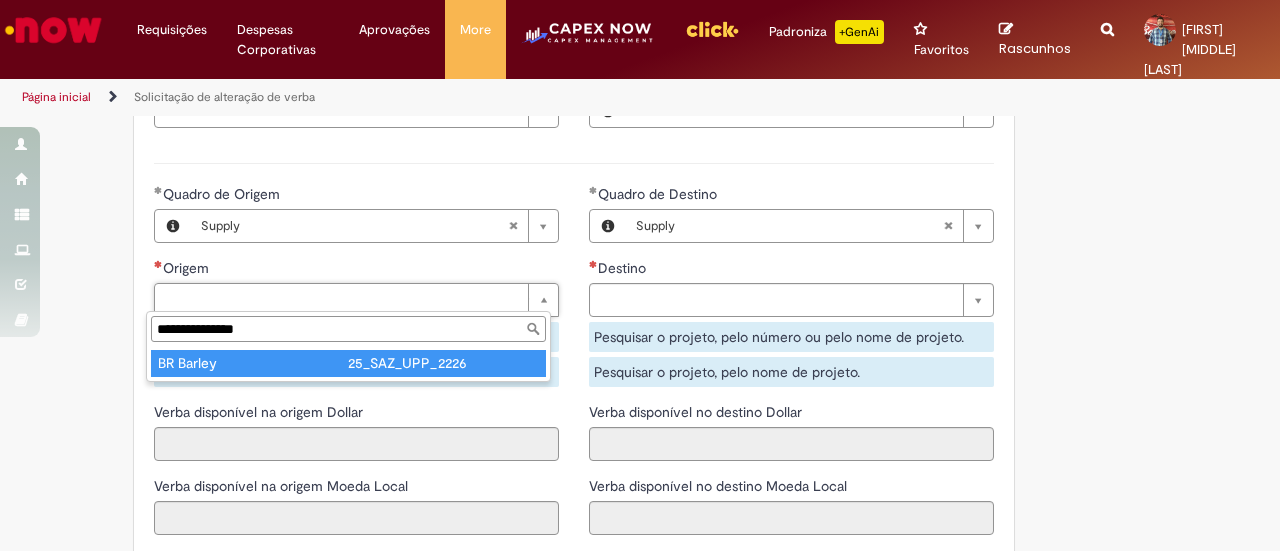 type on "**********" 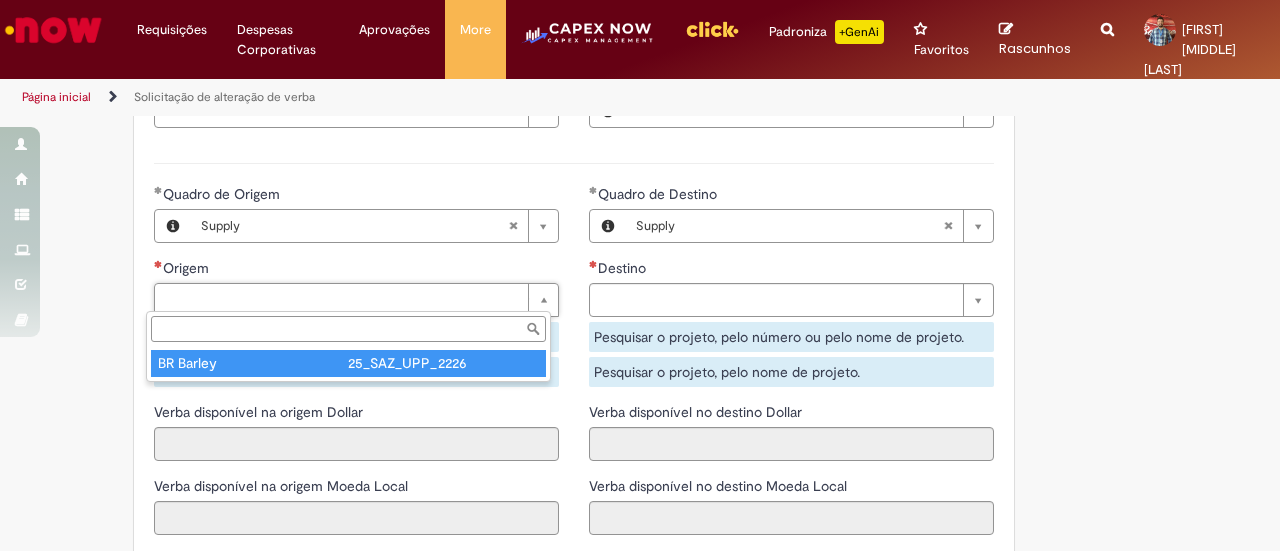 type on "**********" 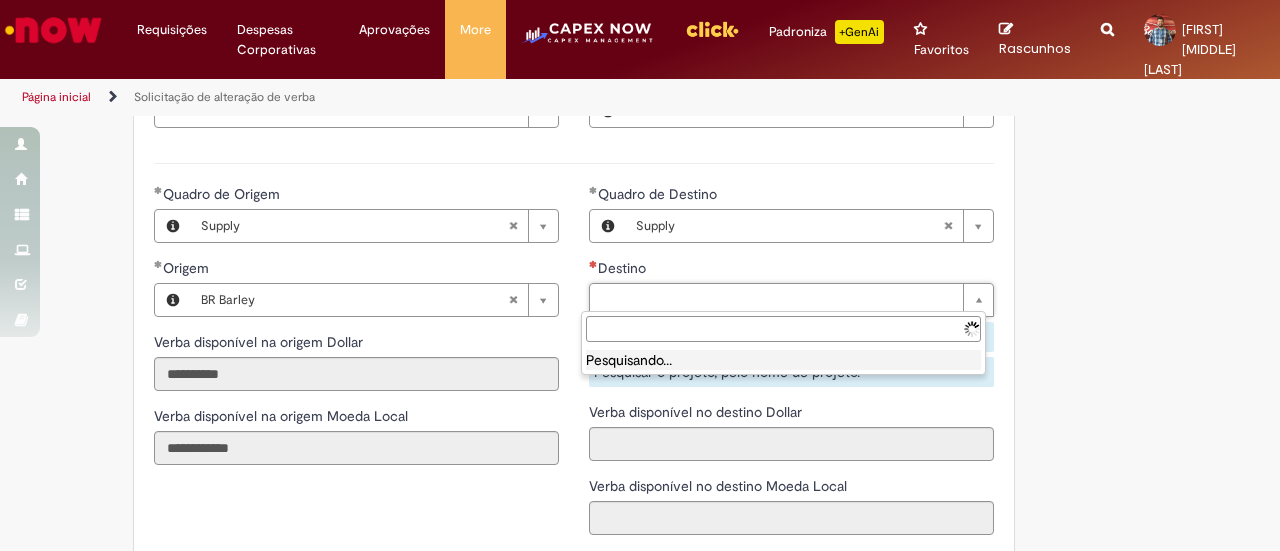 paste on "**********" 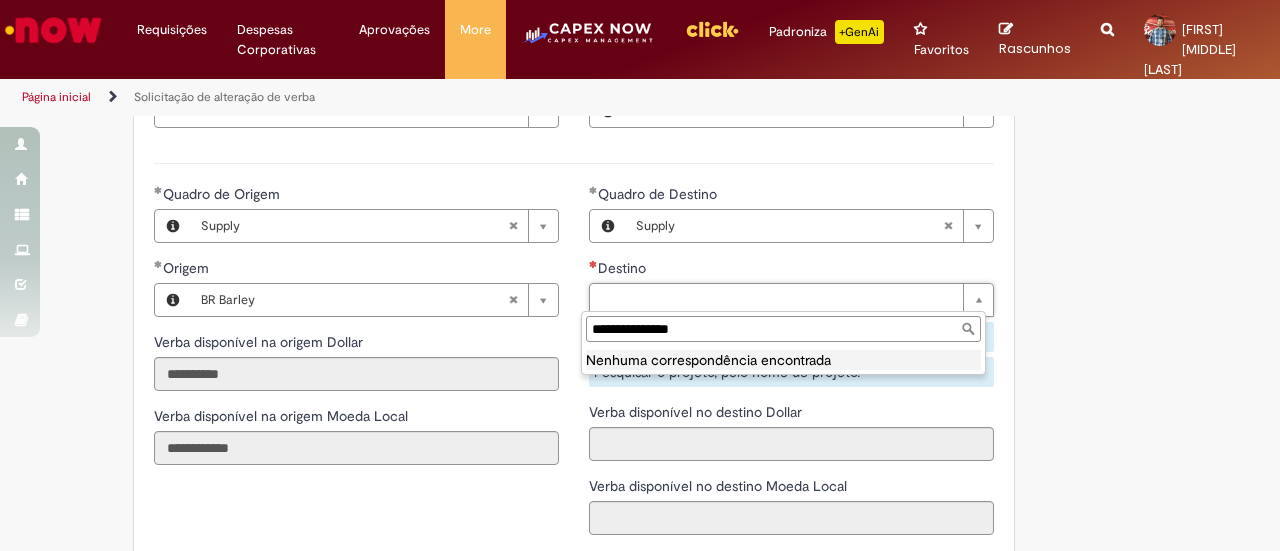 type on "**********" 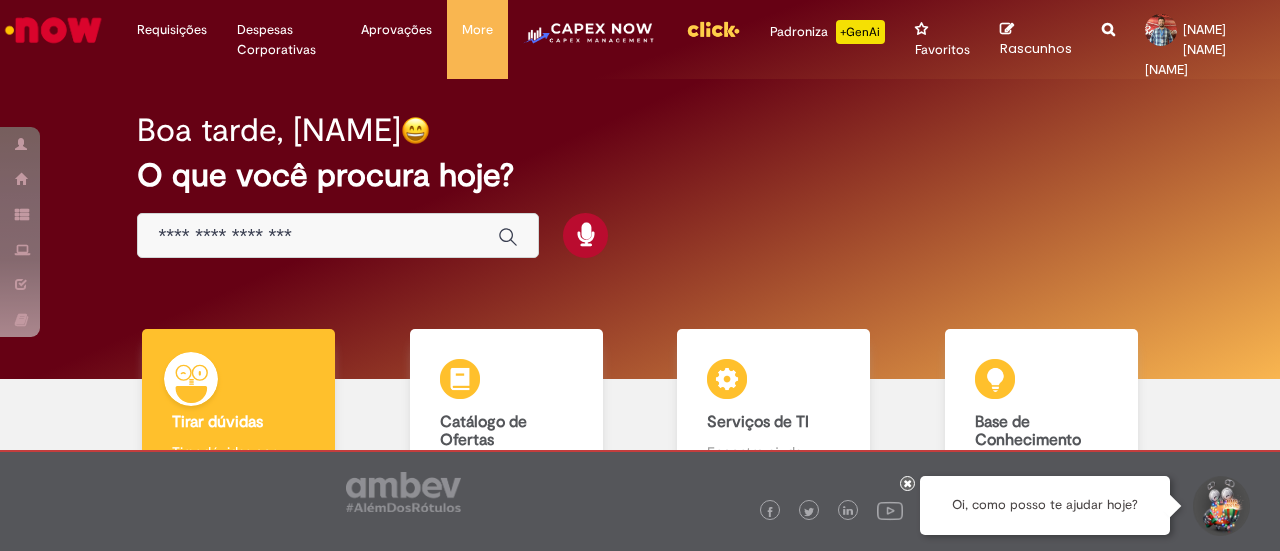 scroll, scrollTop: 0, scrollLeft: 0, axis: both 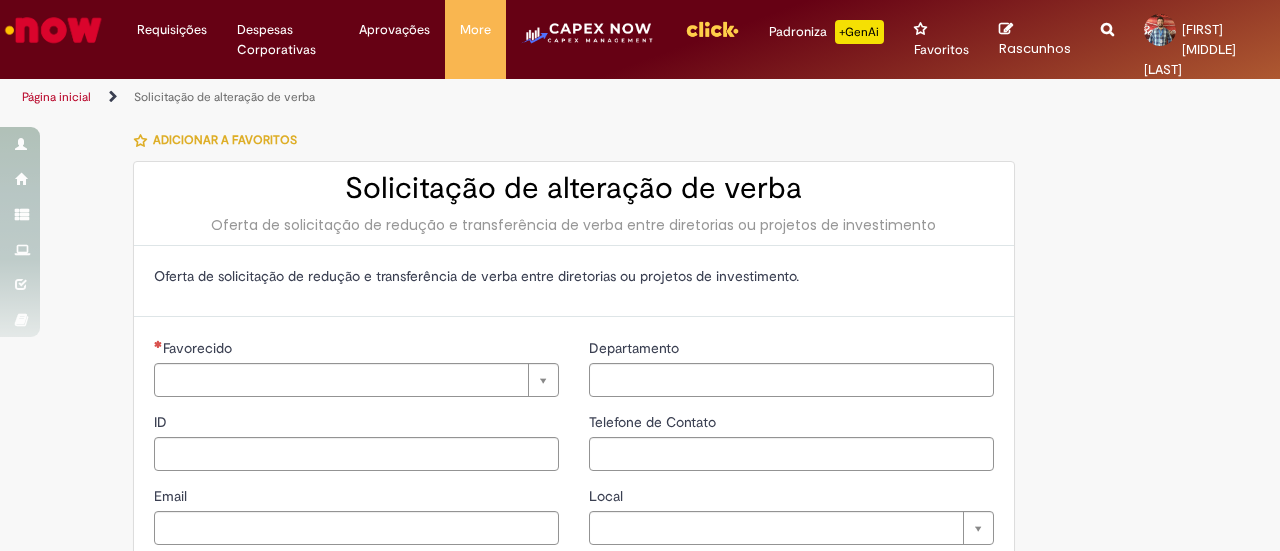 type on "********" 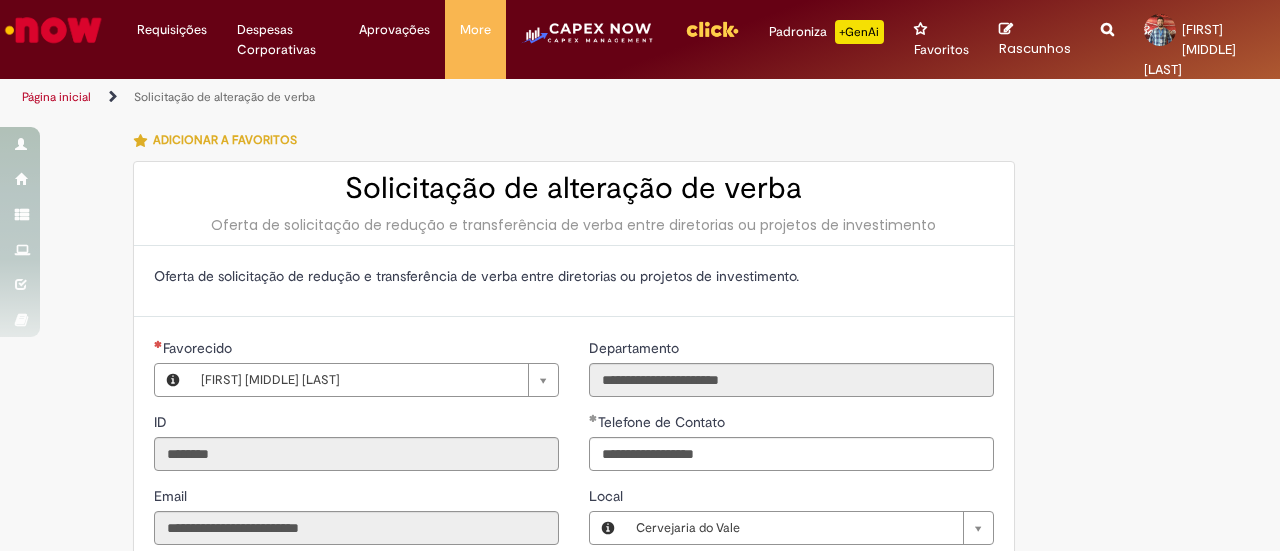 type on "**********" 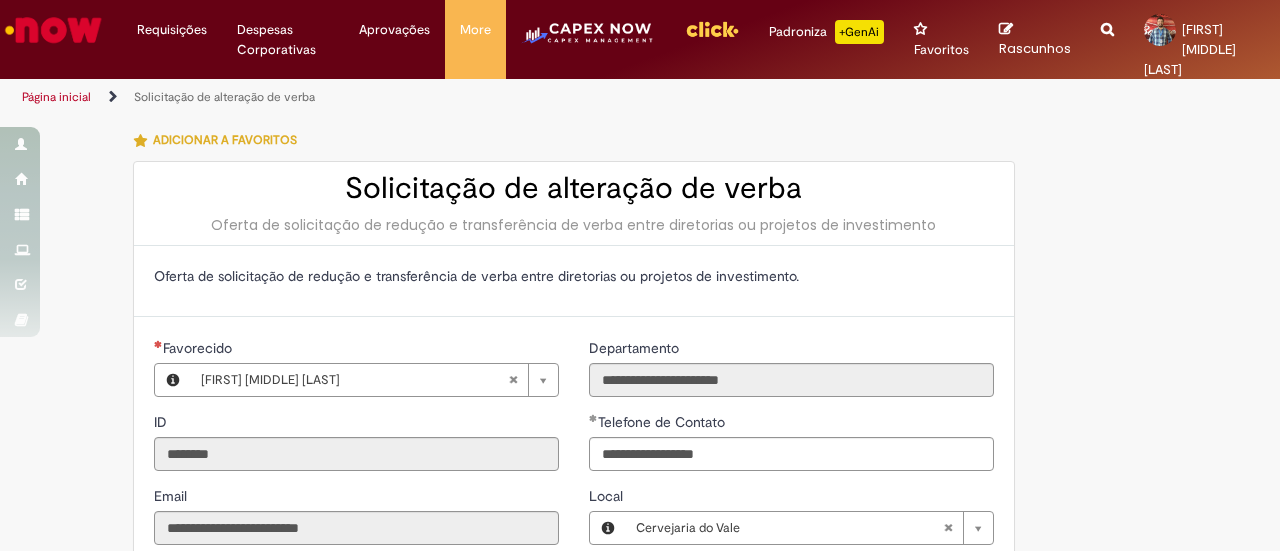 type on "**********" 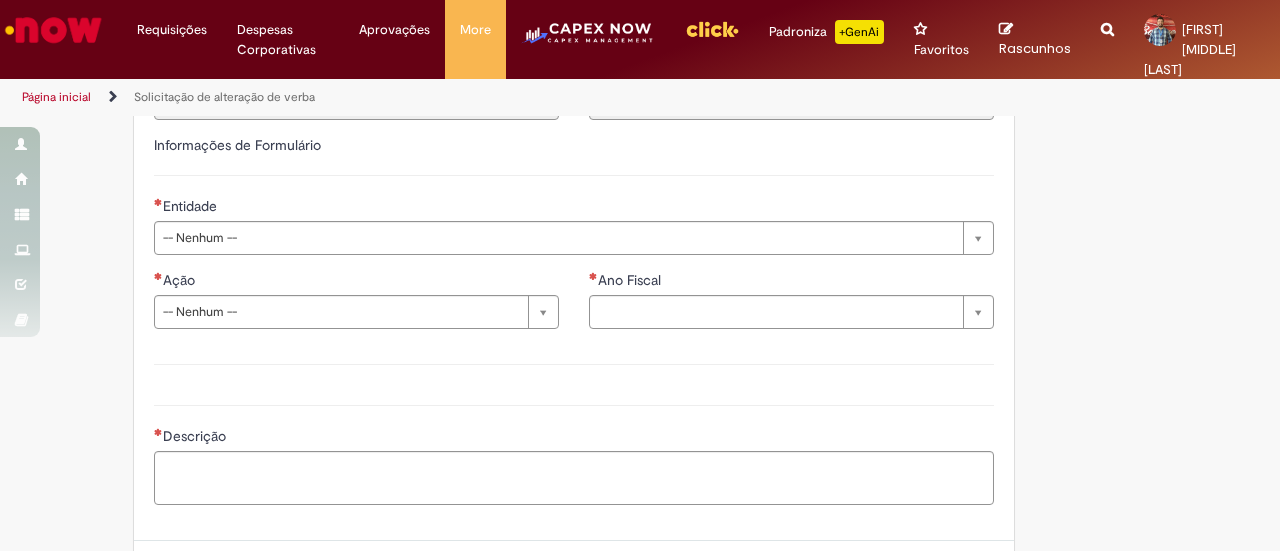 scroll, scrollTop: 500, scrollLeft: 0, axis: vertical 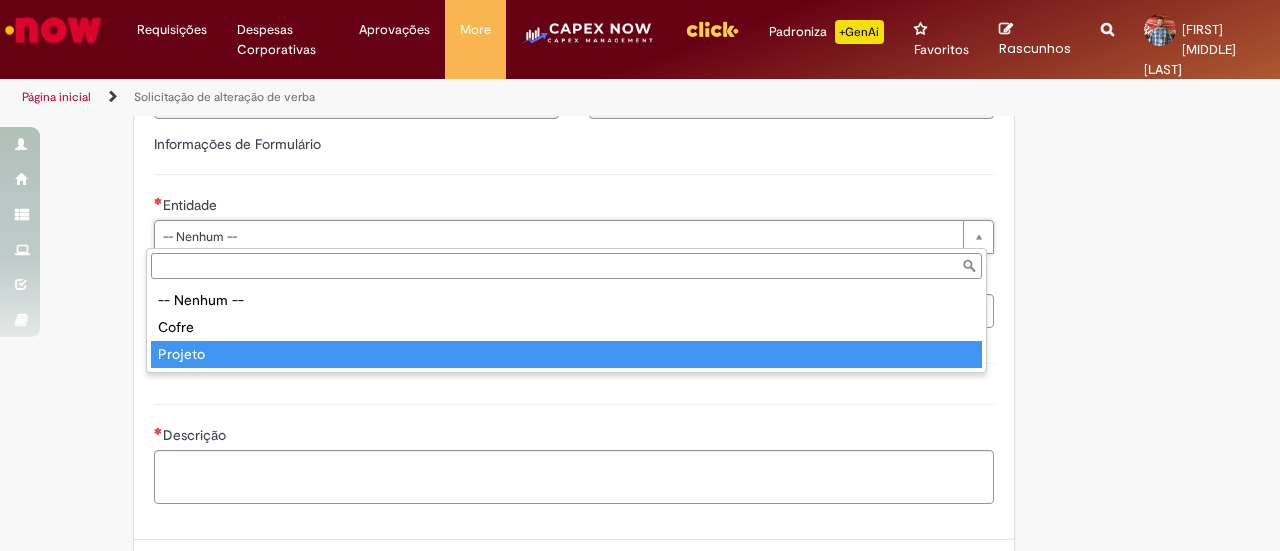 type on "*******" 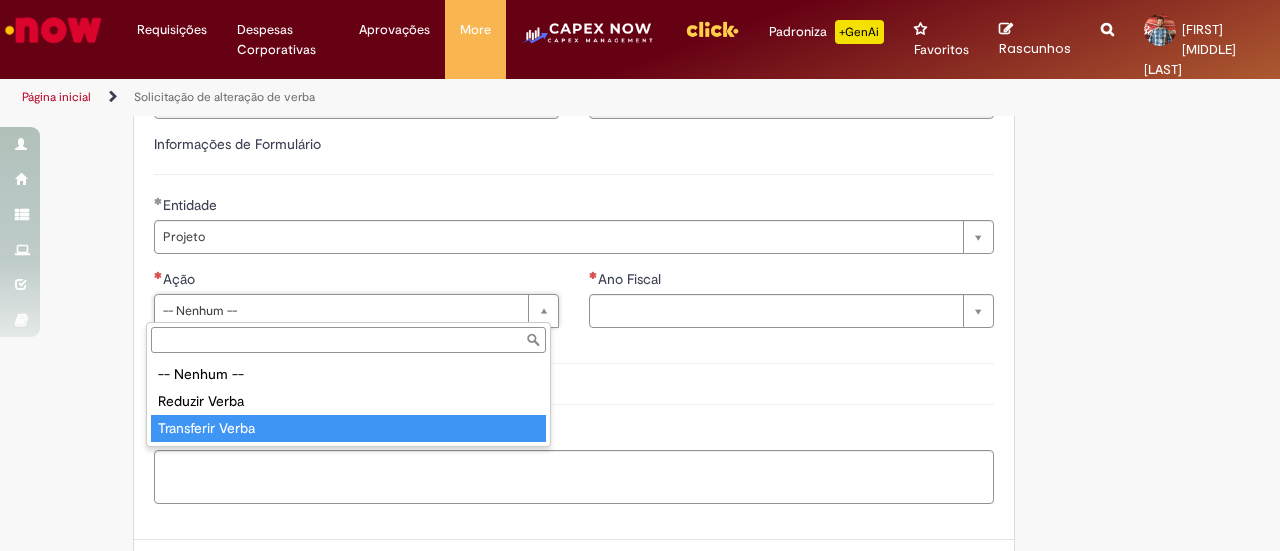 type on "**********" 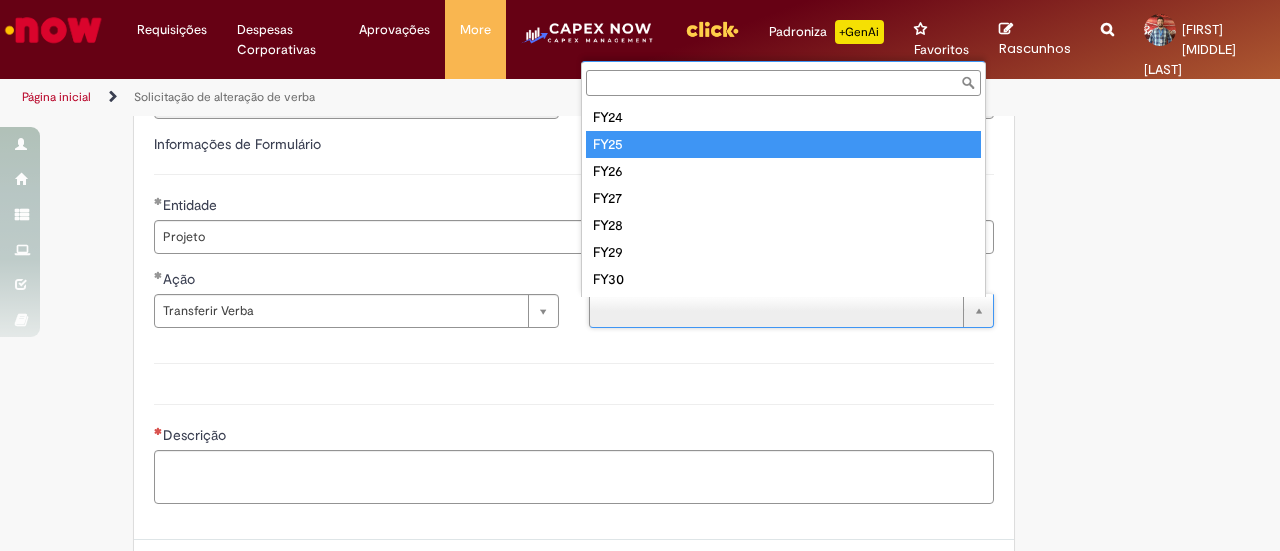 type on "****" 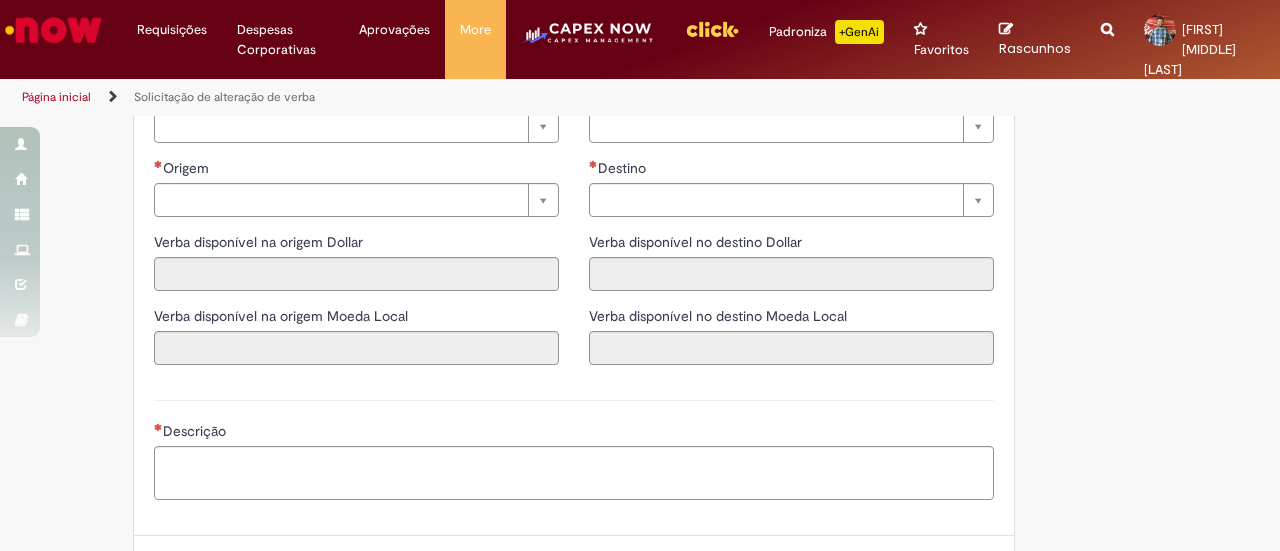 scroll, scrollTop: 600, scrollLeft: 0, axis: vertical 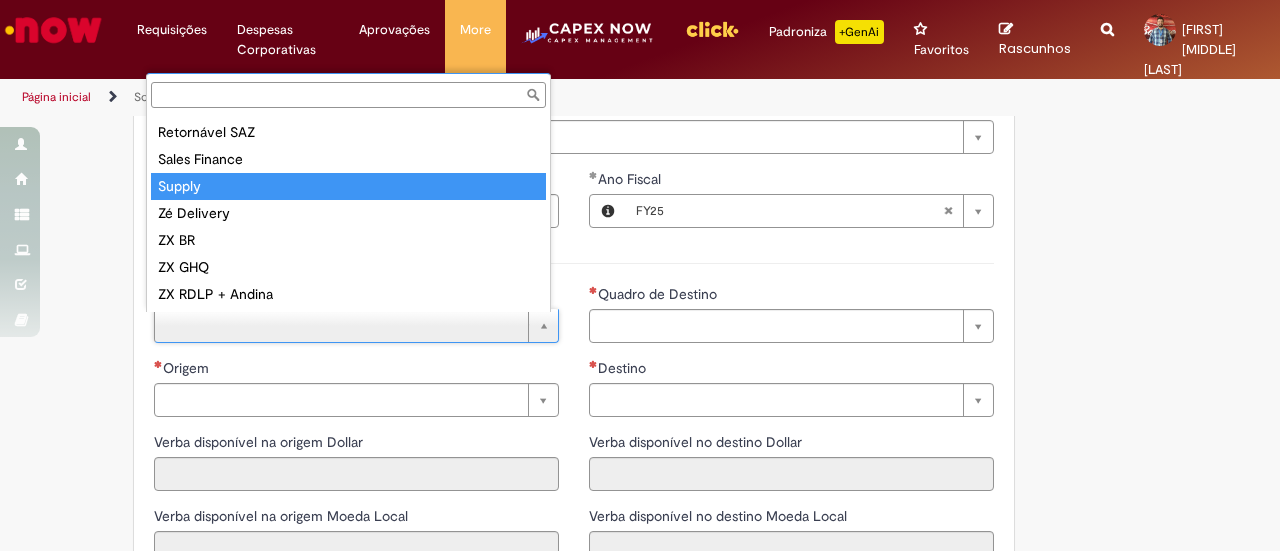 type on "******" 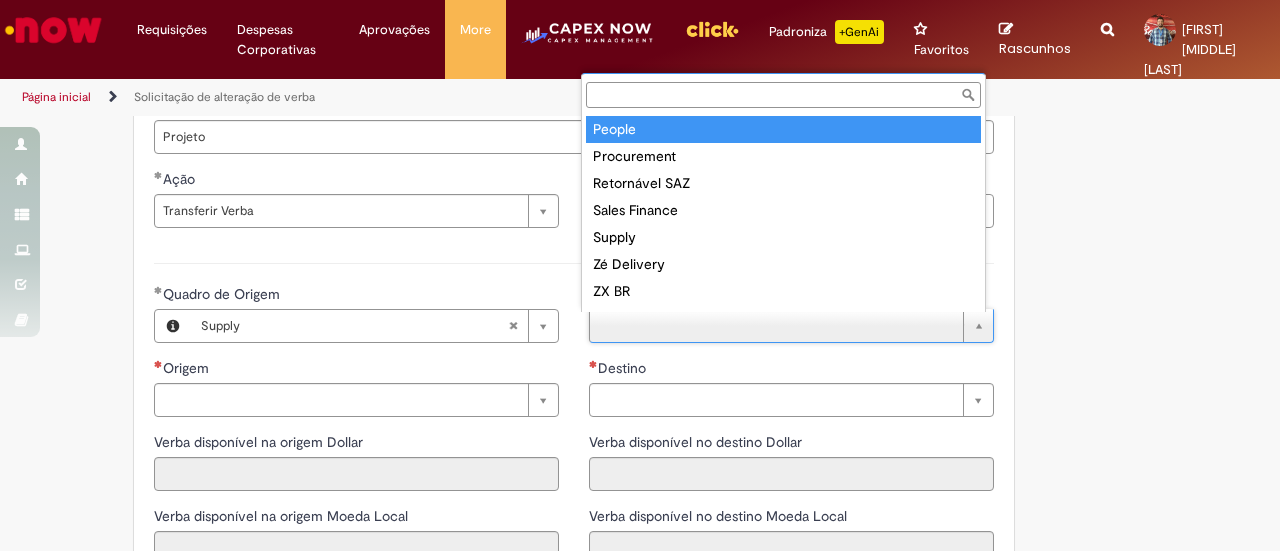 scroll, scrollTop: 429, scrollLeft: 0, axis: vertical 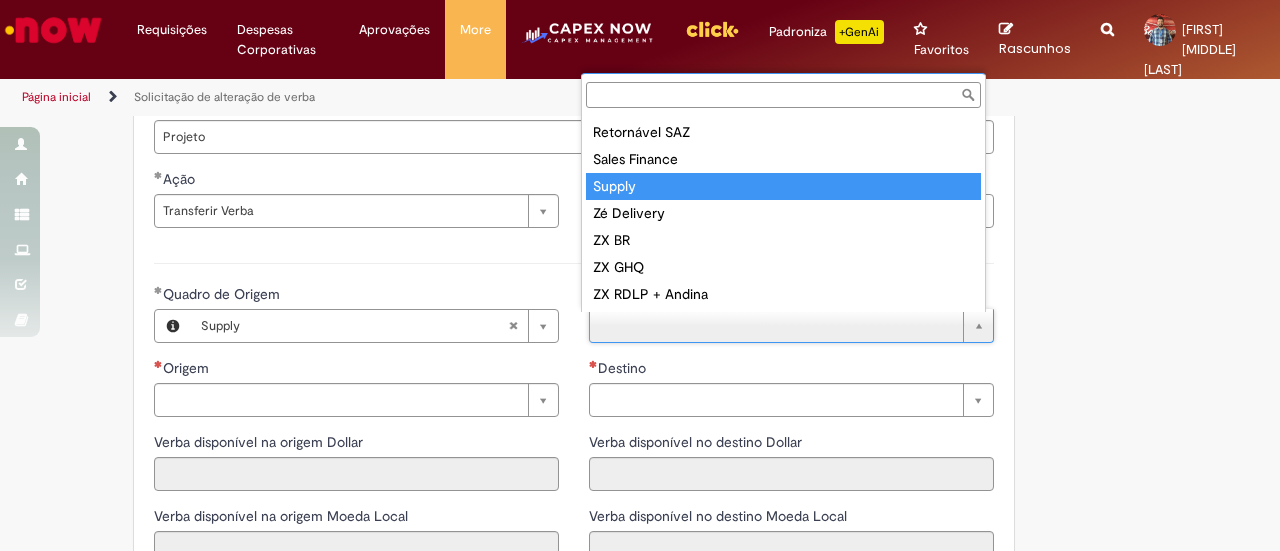 type on "******" 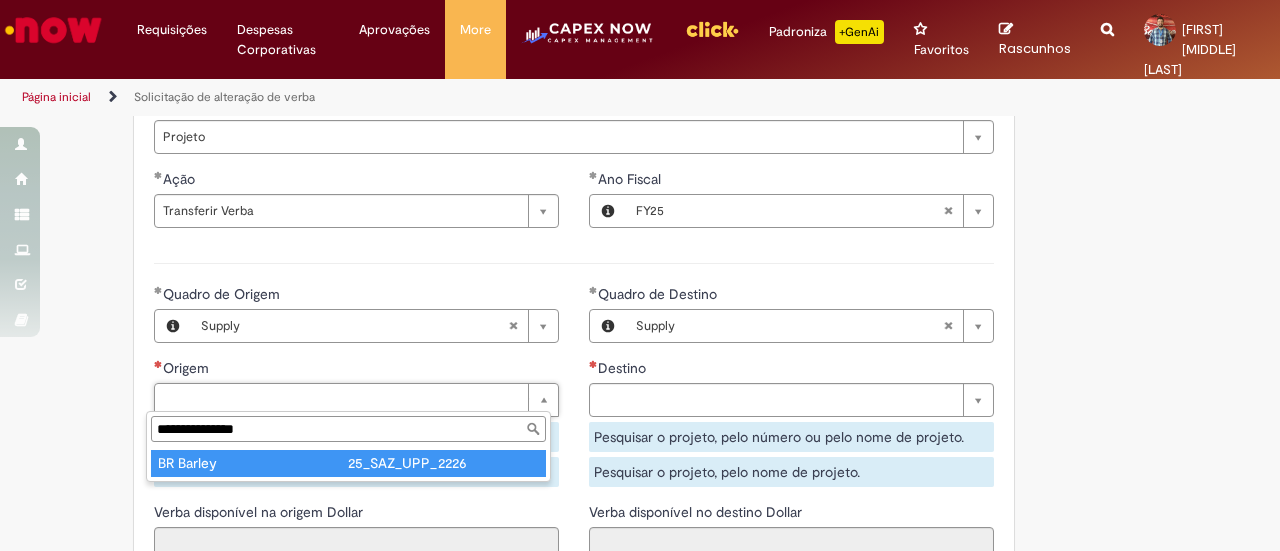 type on "**********" 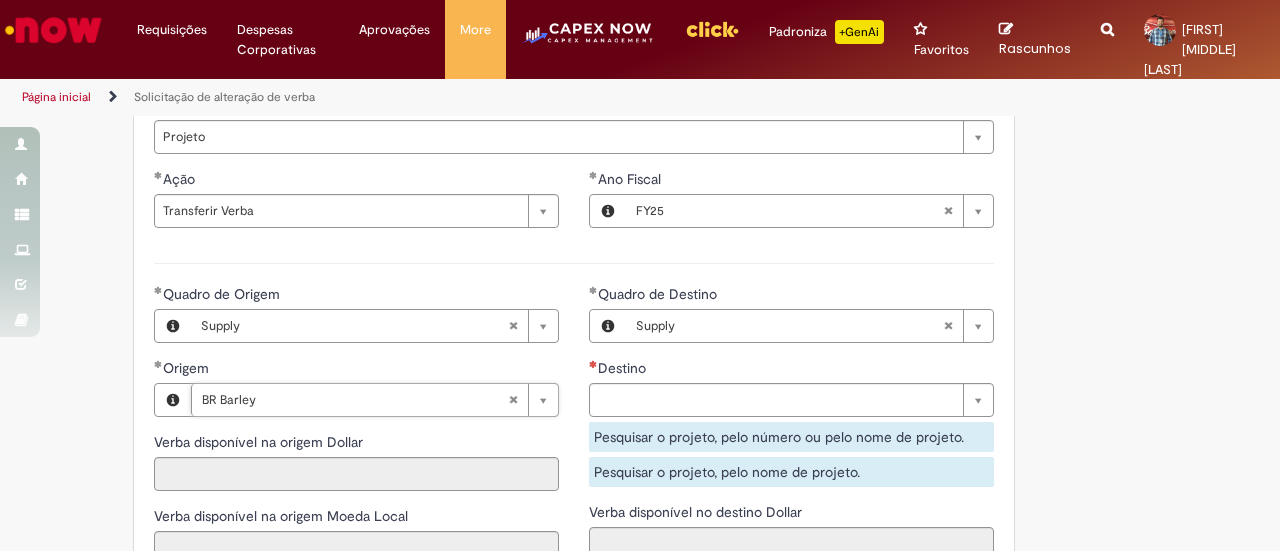 type on "**********" 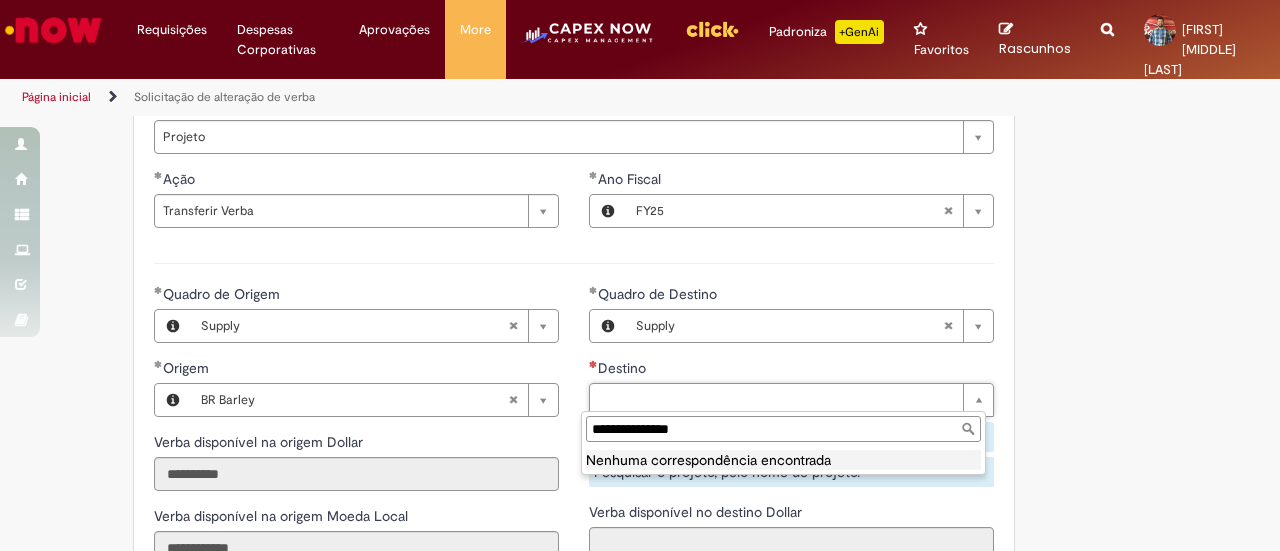 drag, startPoint x: 825, startPoint y: 435, endPoint x: 536, endPoint y: 443, distance: 289.11072 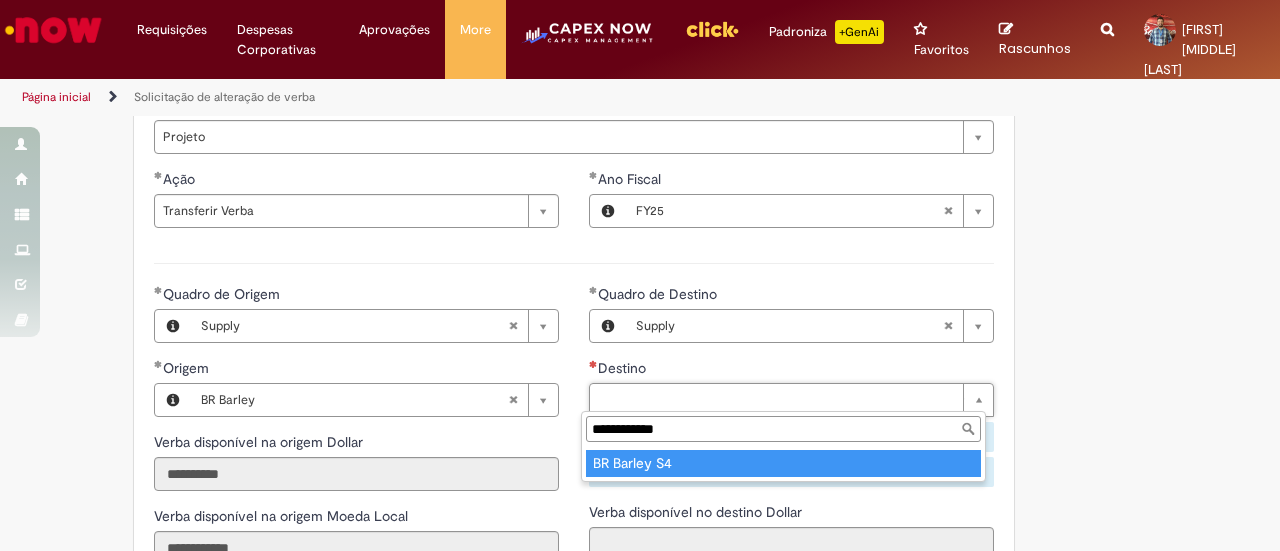 type on "**********" 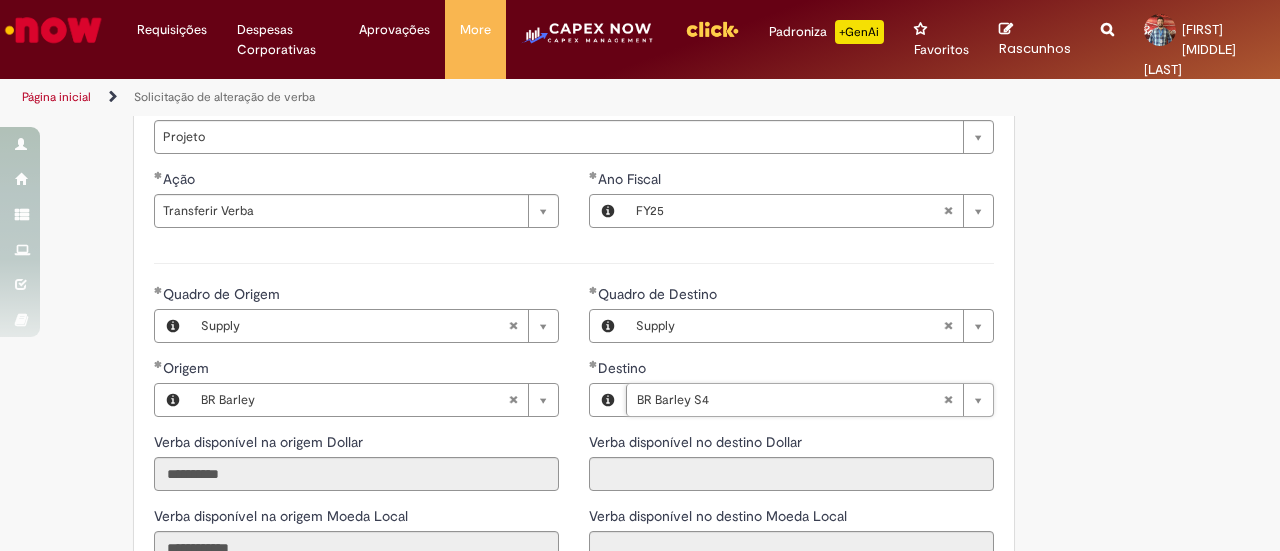 type on "**********" 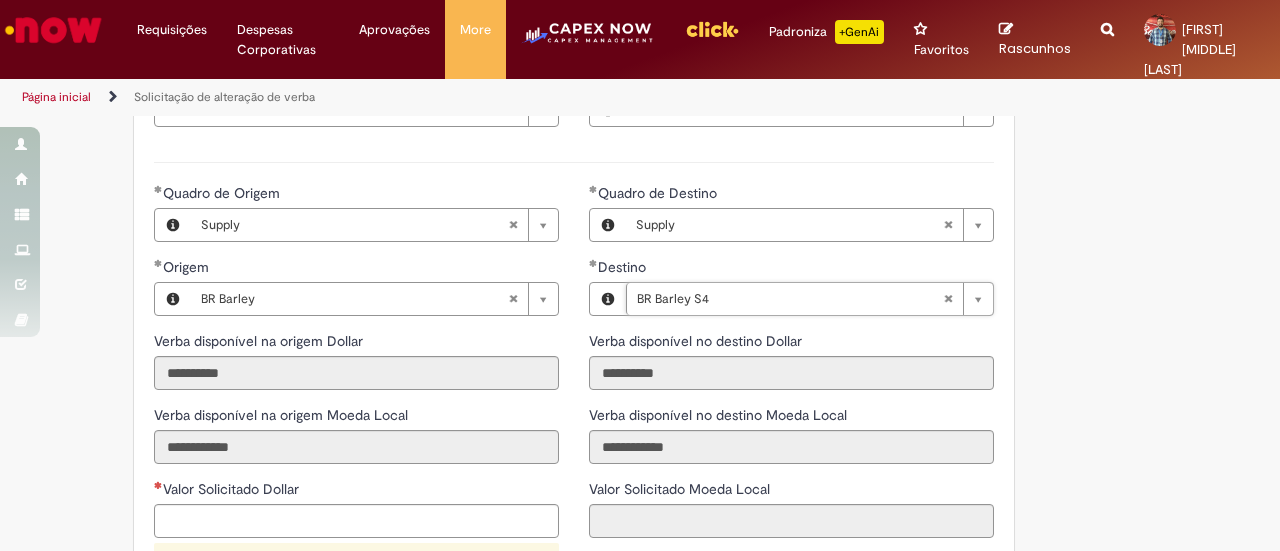 scroll, scrollTop: 800, scrollLeft: 0, axis: vertical 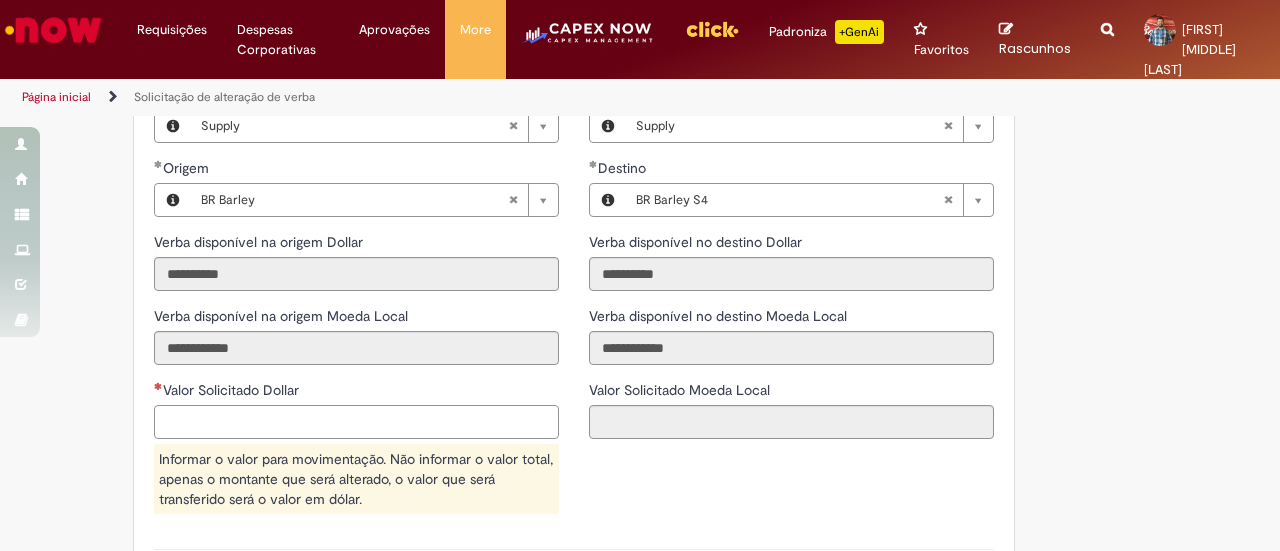 click on "Valor Solicitado Dollar" at bounding box center (356, 422) 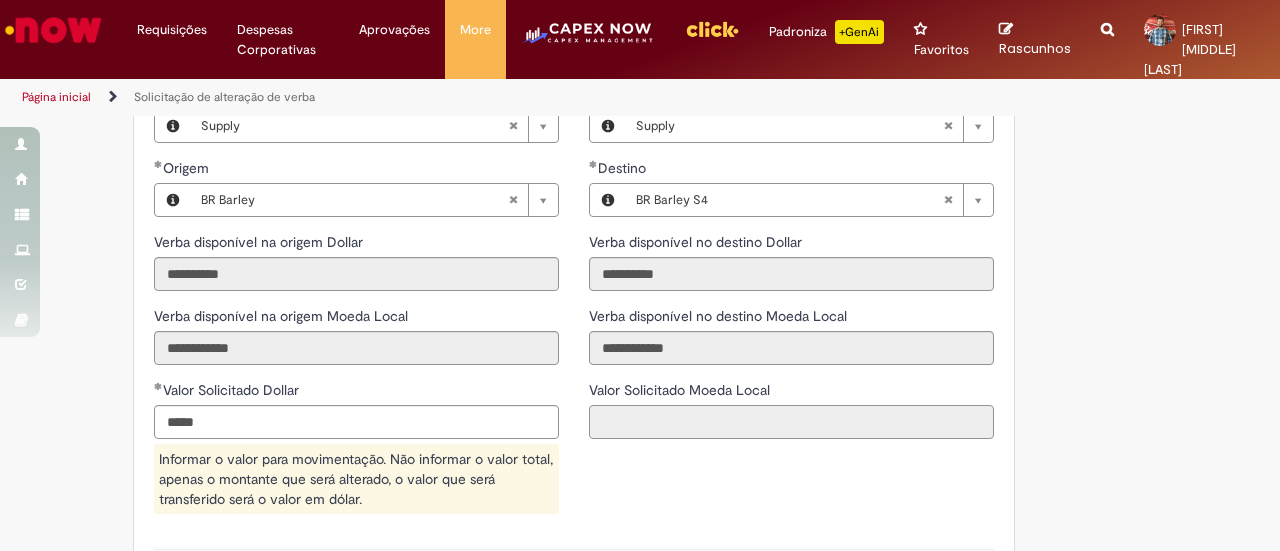 type on "*********" 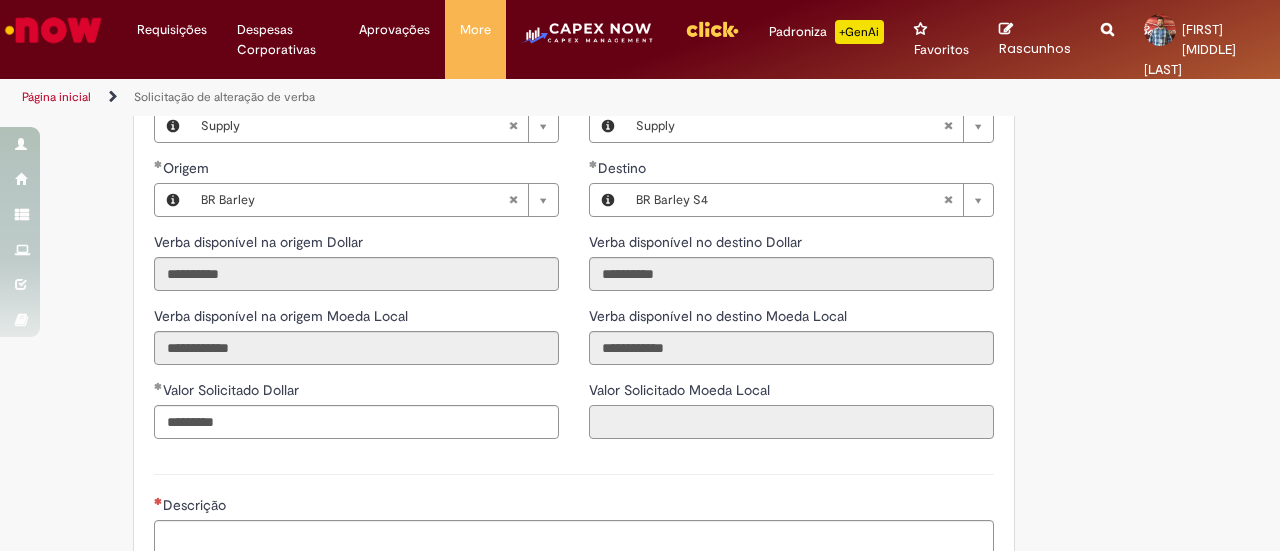 type on "**********" 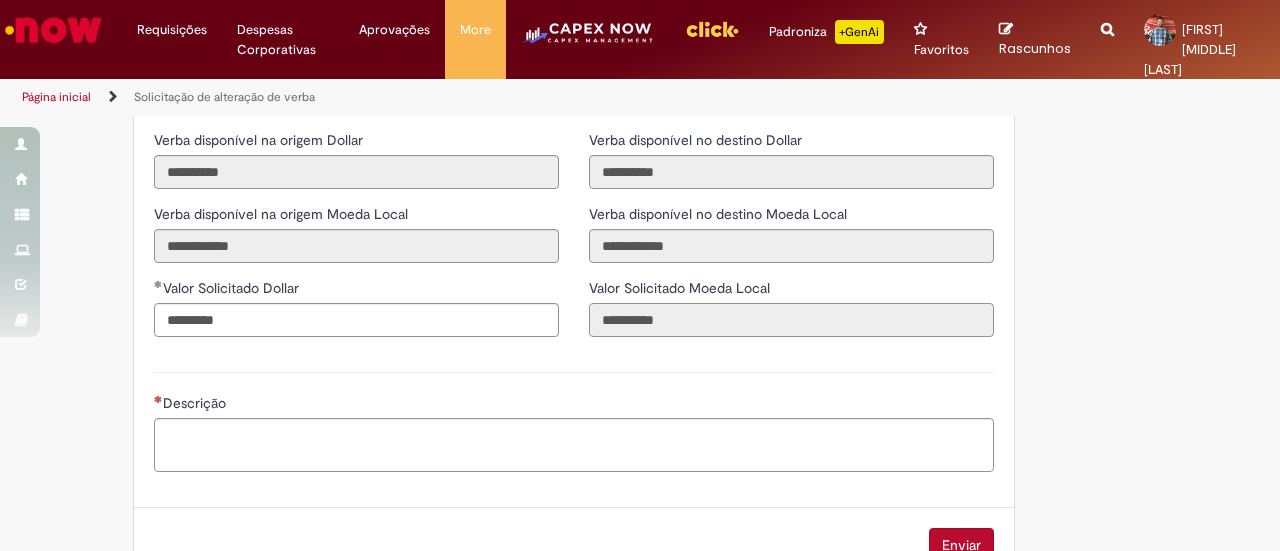 scroll, scrollTop: 1000, scrollLeft: 0, axis: vertical 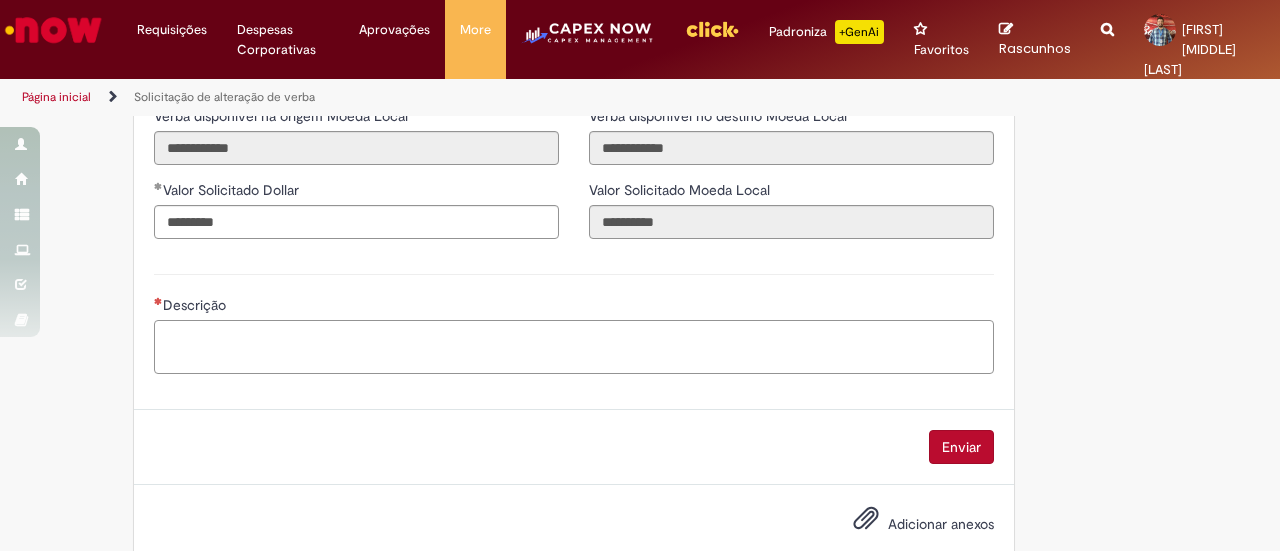 click on "Descrição" at bounding box center (574, 346) 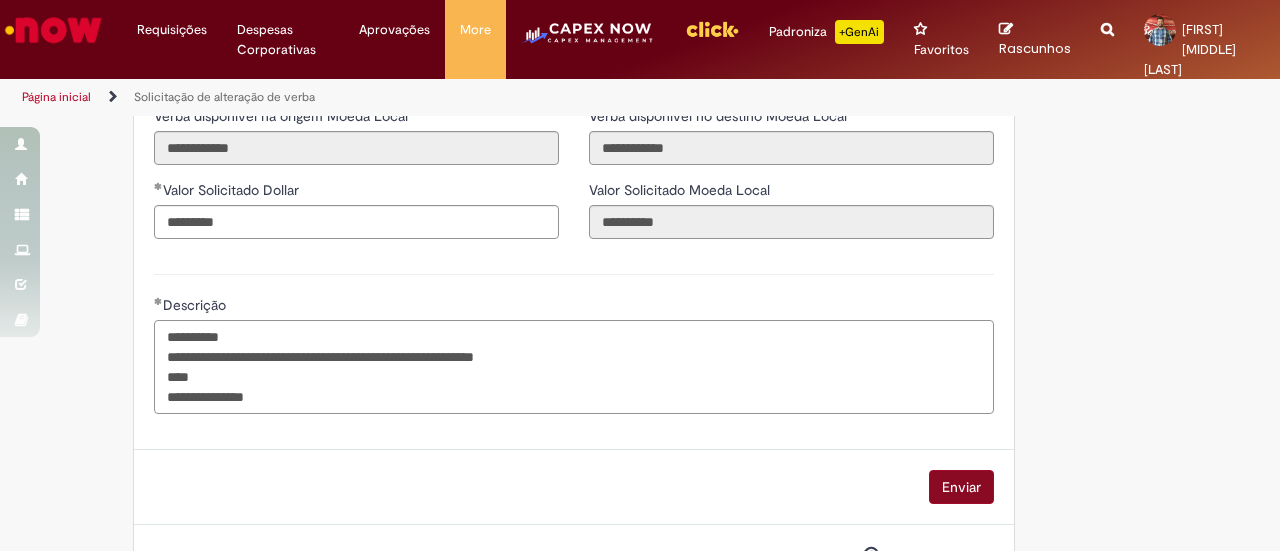 type on "**********" 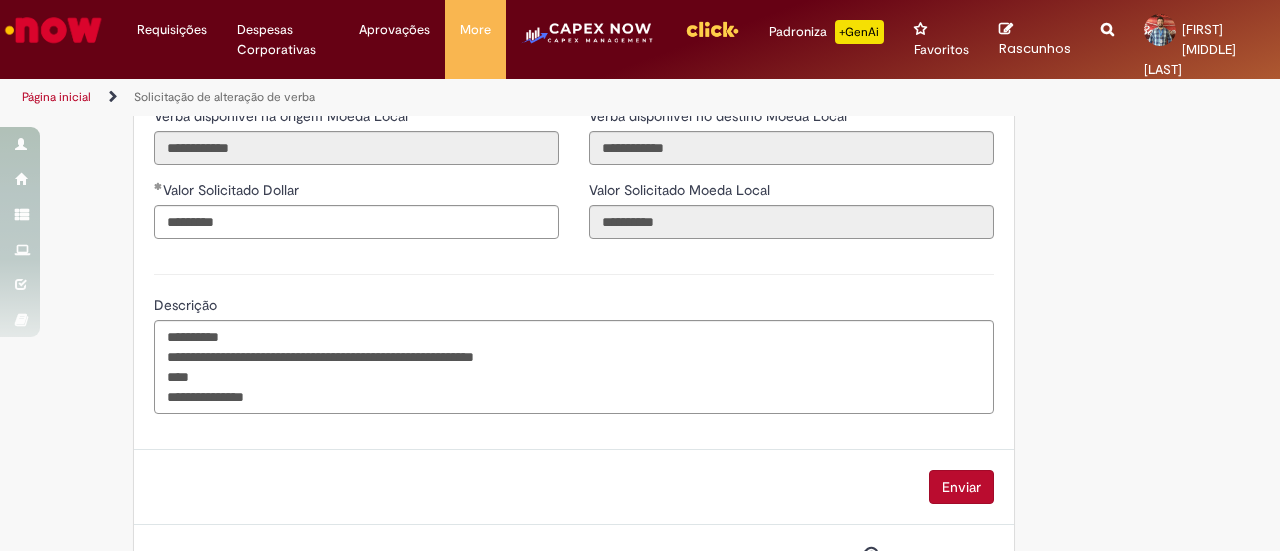 click on "Enviar" at bounding box center (961, 487) 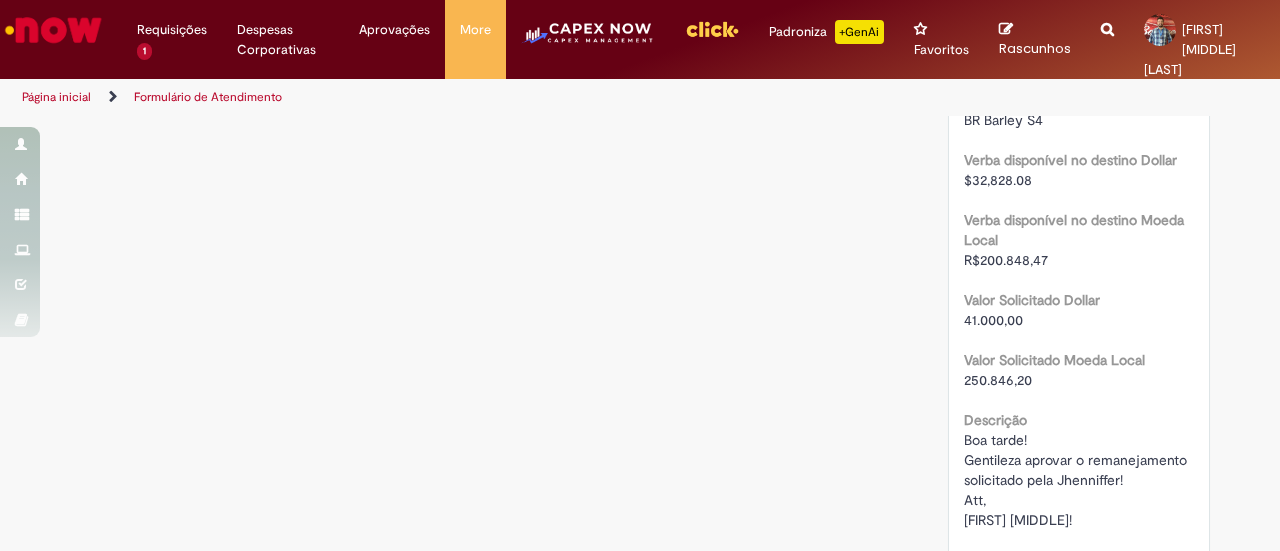 scroll, scrollTop: 0, scrollLeft: 0, axis: both 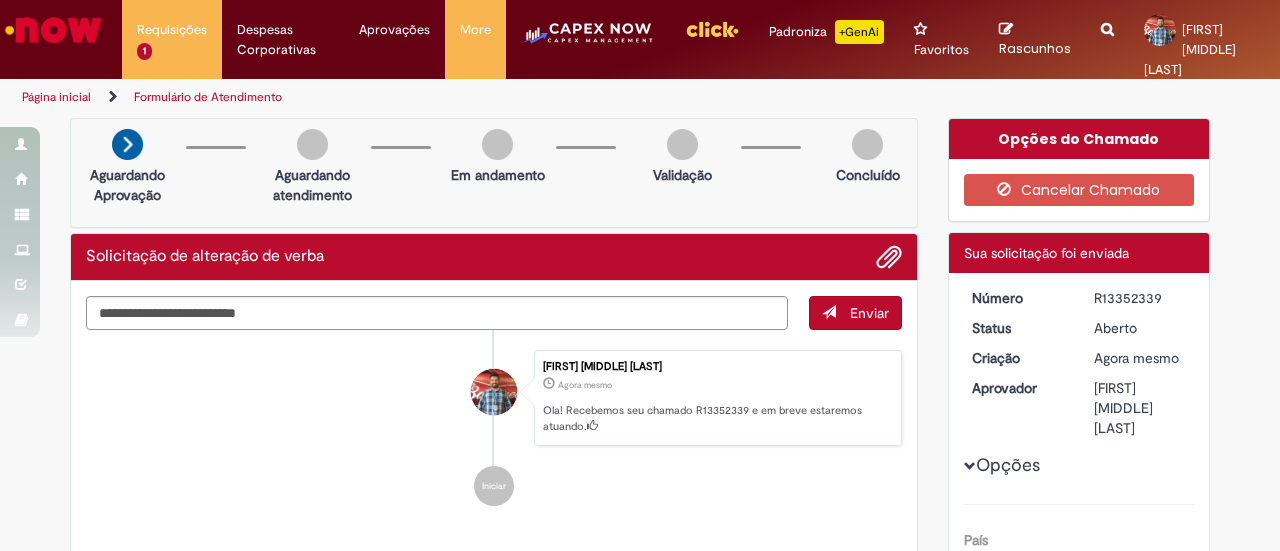 click on "R13352339" at bounding box center (1140, 298) 